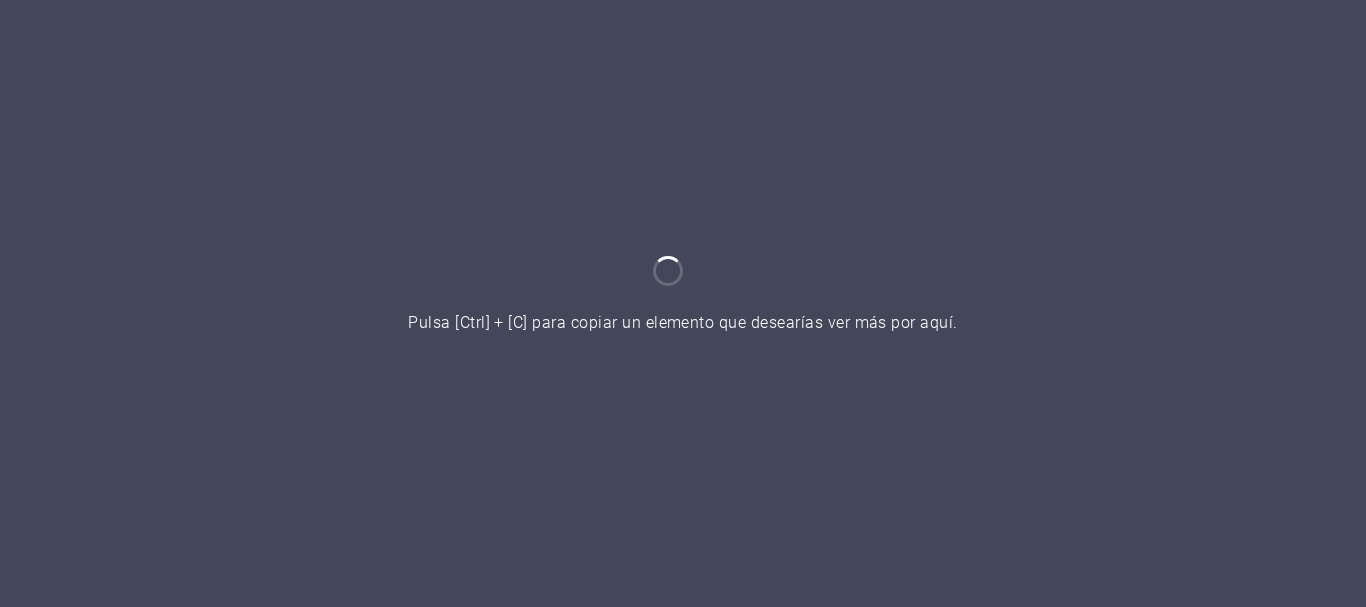 scroll, scrollTop: 0, scrollLeft: 0, axis: both 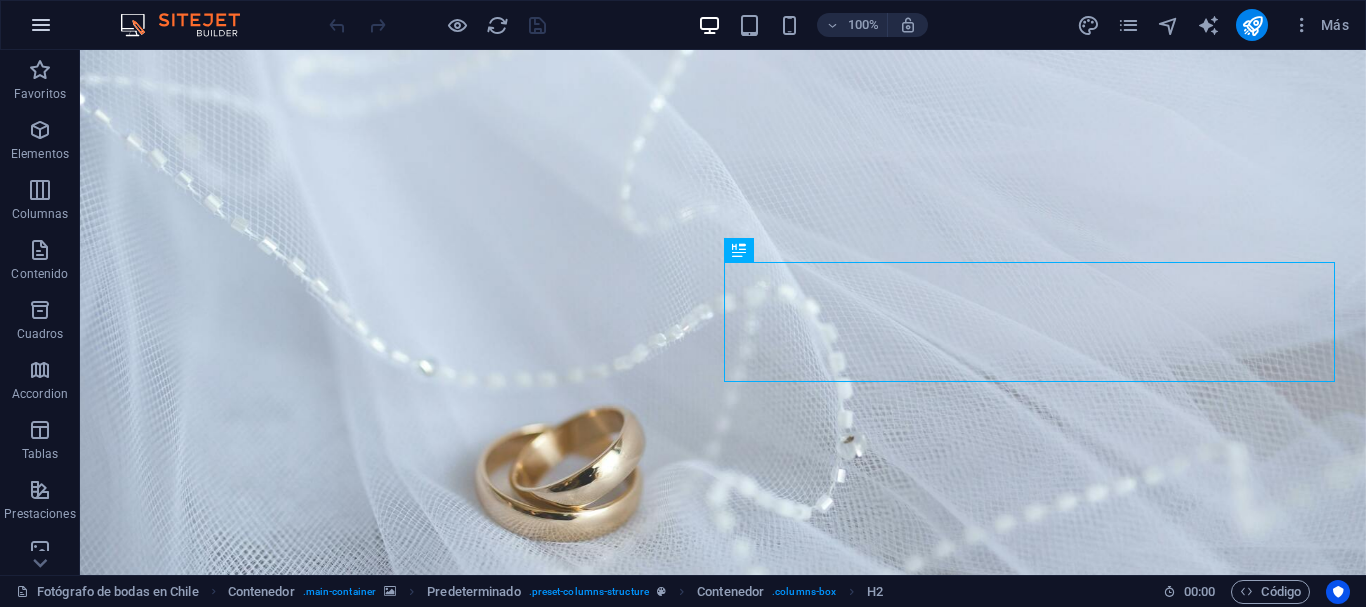 click at bounding box center (41, 25) 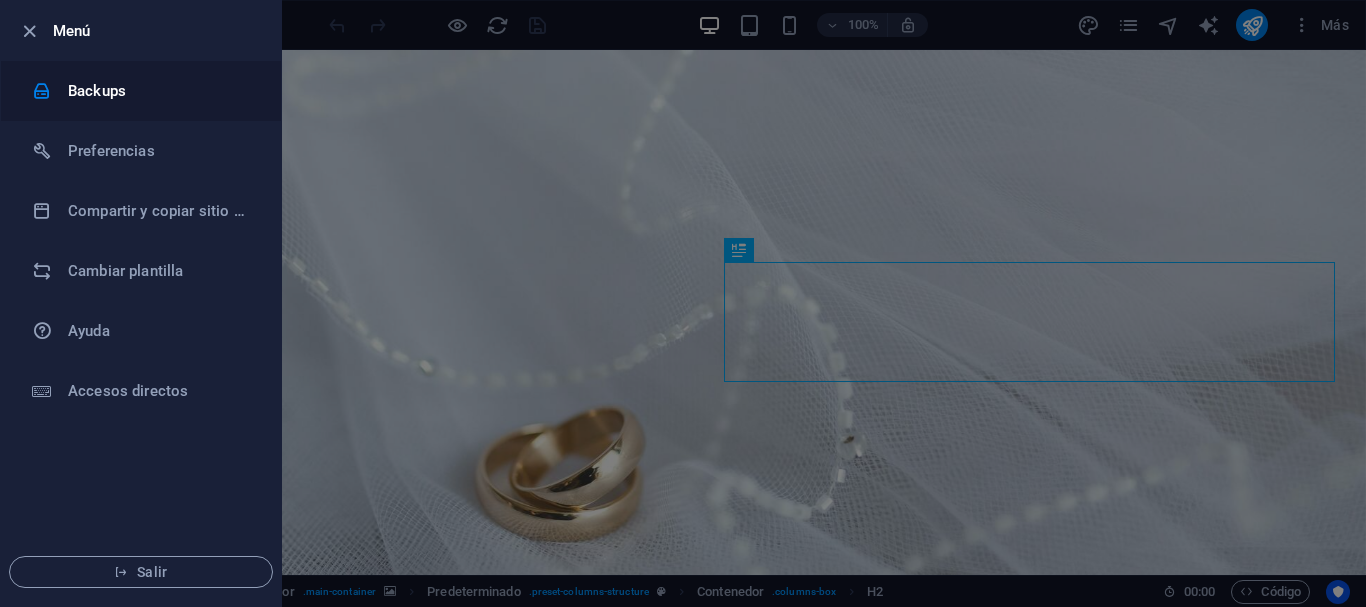 click on "Backups" at bounding box center [160, 91] 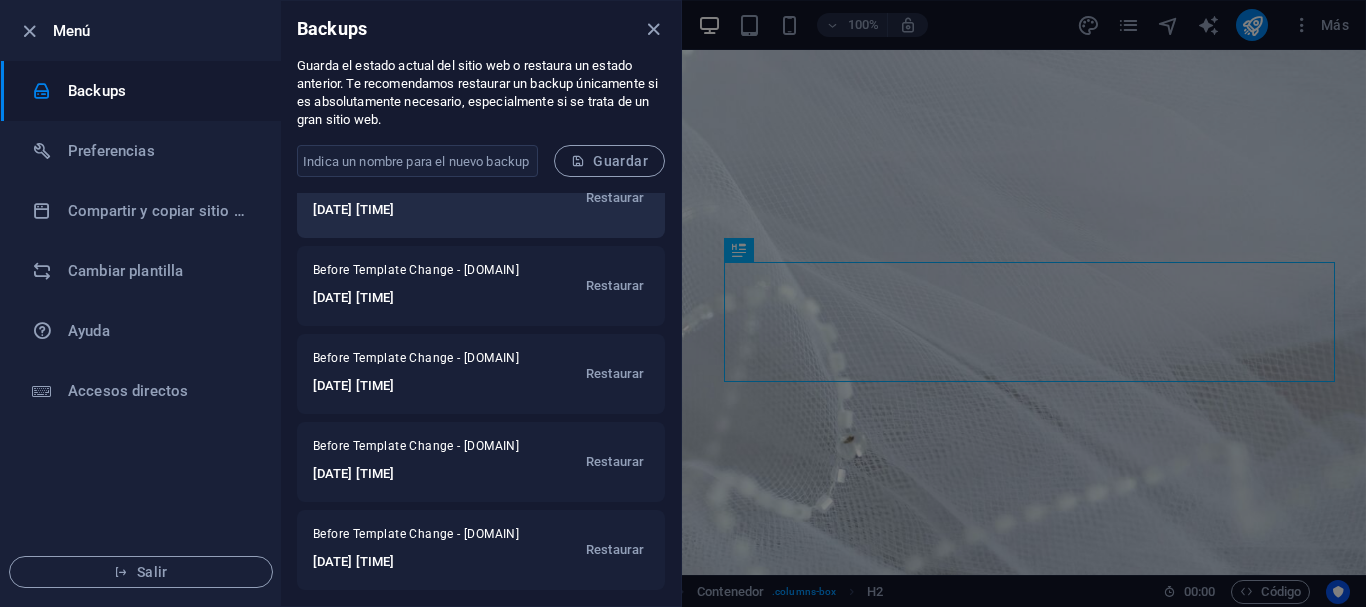 scroll, scrollTop: 0, scrollLeft: 0, axis: both 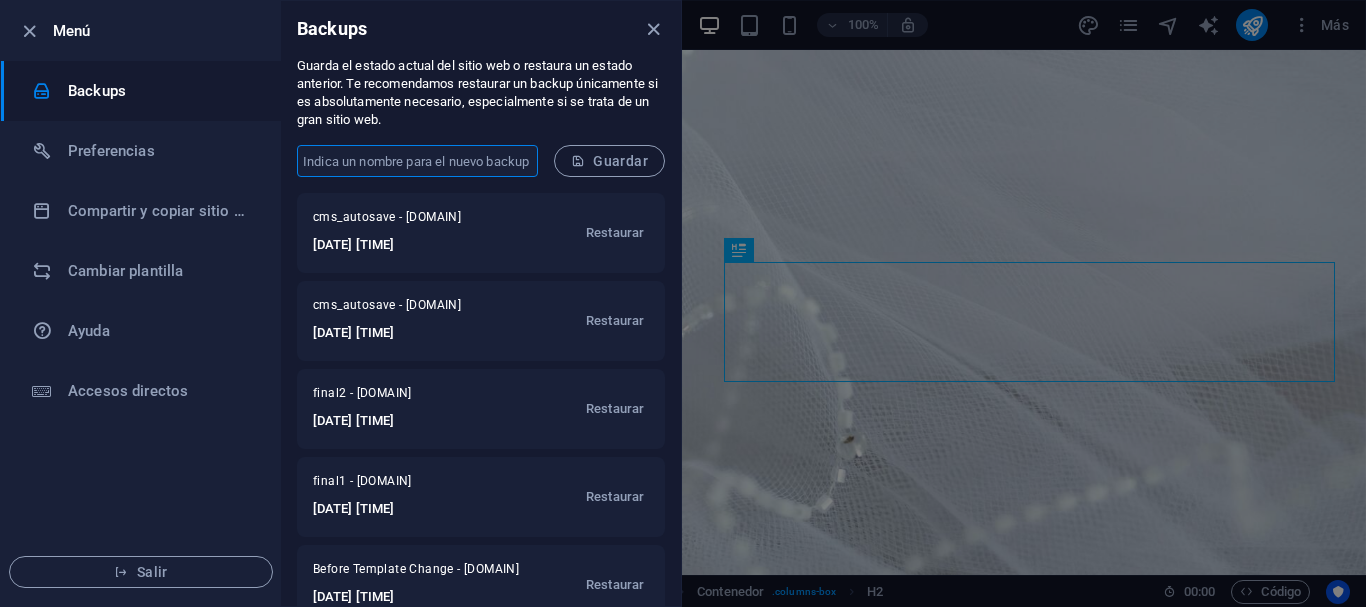 click at bounding box center [417, 161] 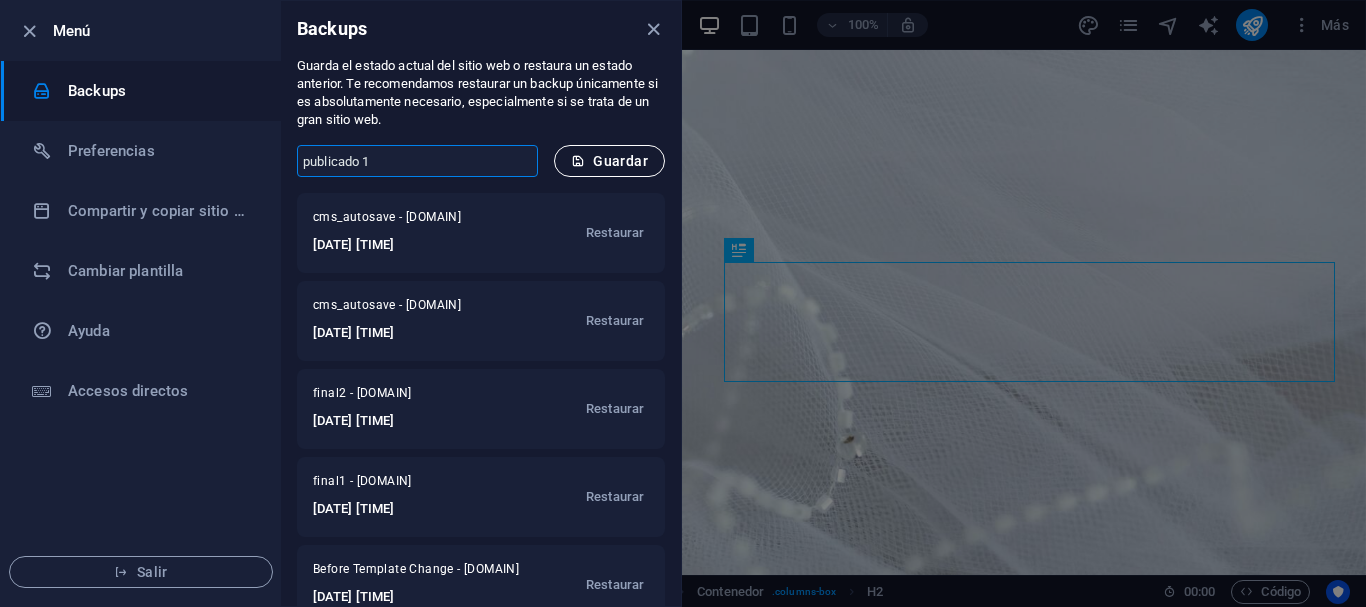 type on "publicado 1" 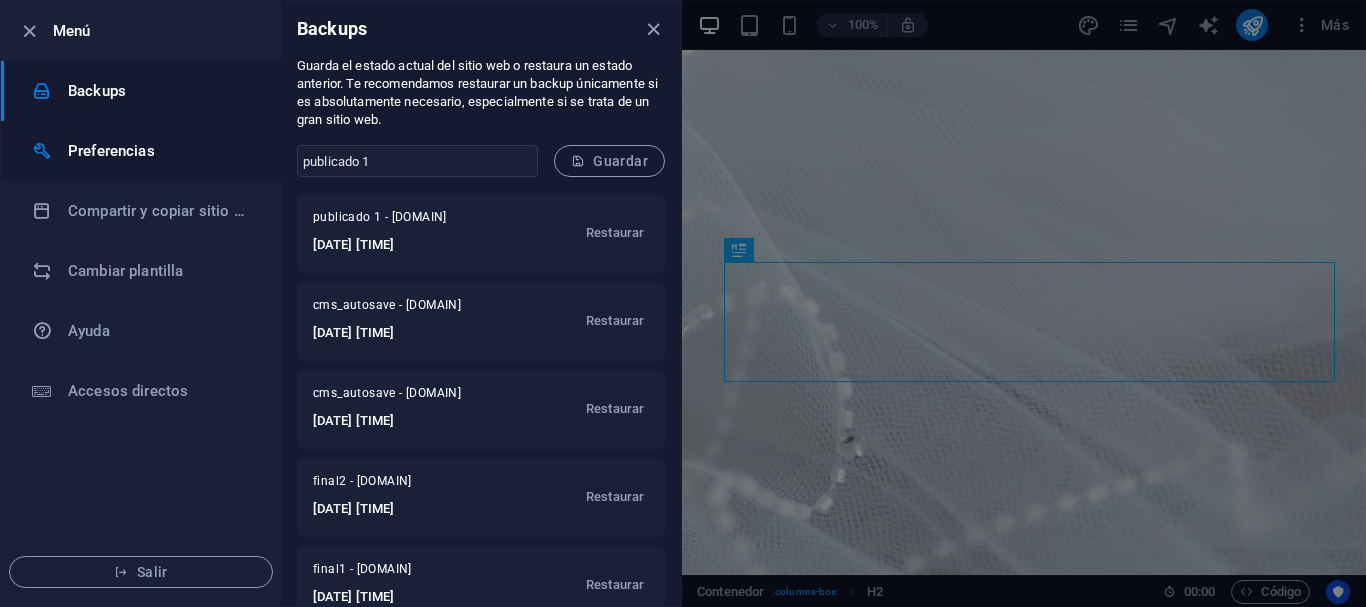 click on "Preferencias" at bounding box center (141, 151) 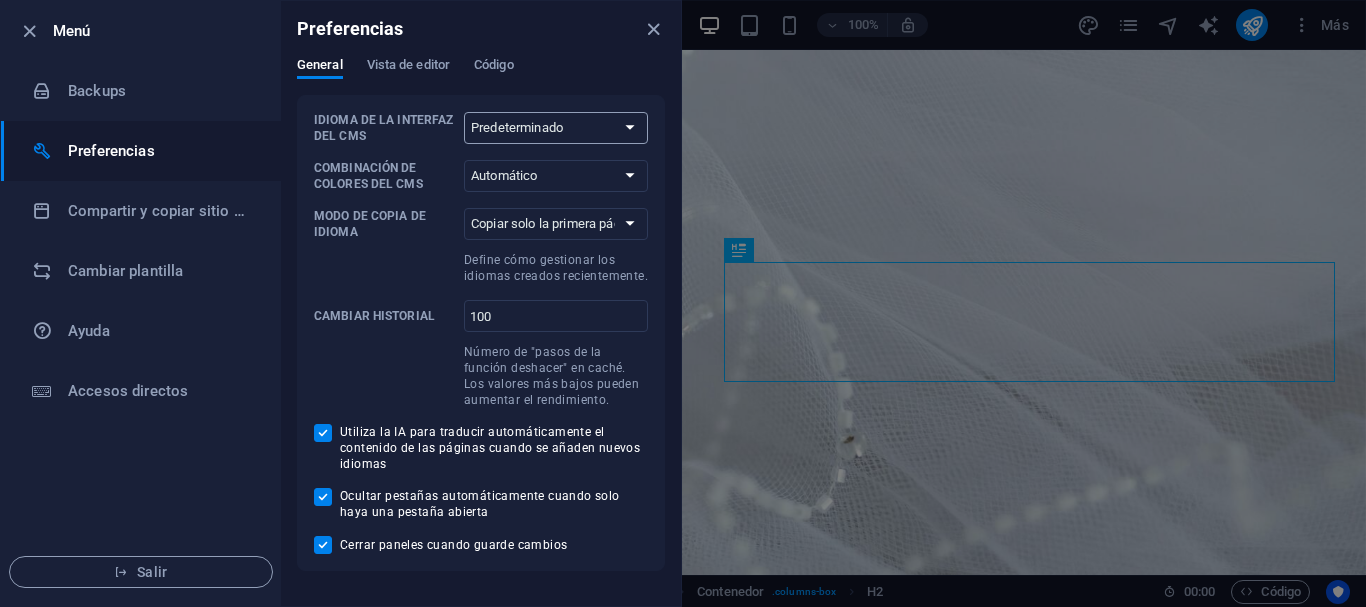 click on "Predeterminado Deutsch English Español Français Magyar Italiano Nederlands Polski Português русский язык Svenska Türkçe 日本語" at bounding box center [556, 128] 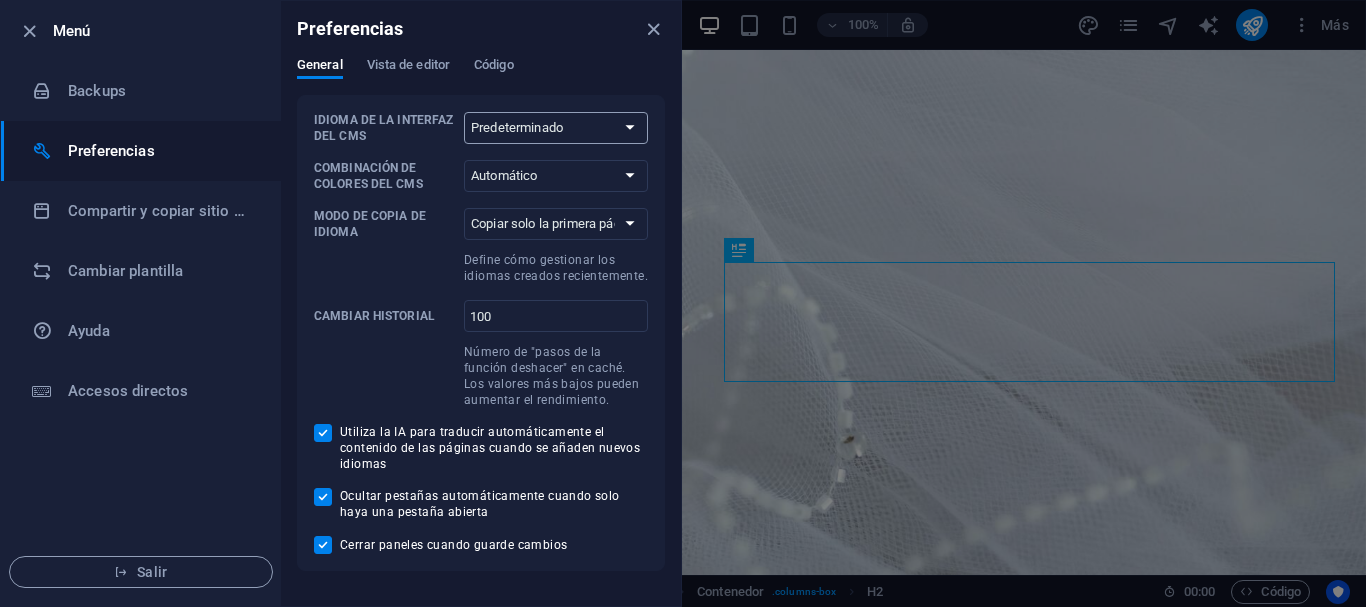 select on "es" 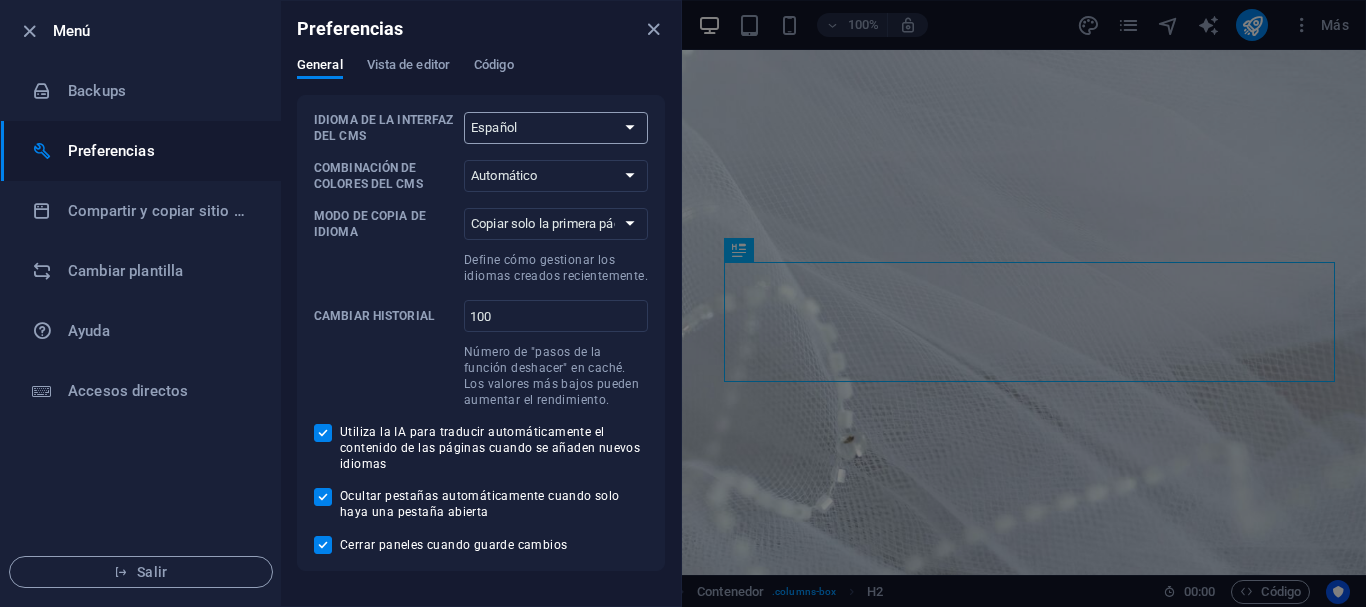click on "Predeterminado Deutsch English Español Français Magyar Italiano Nederlands Polski Português русский язык Svenska Türkçe 日本語" at bounding box center [556, 128] 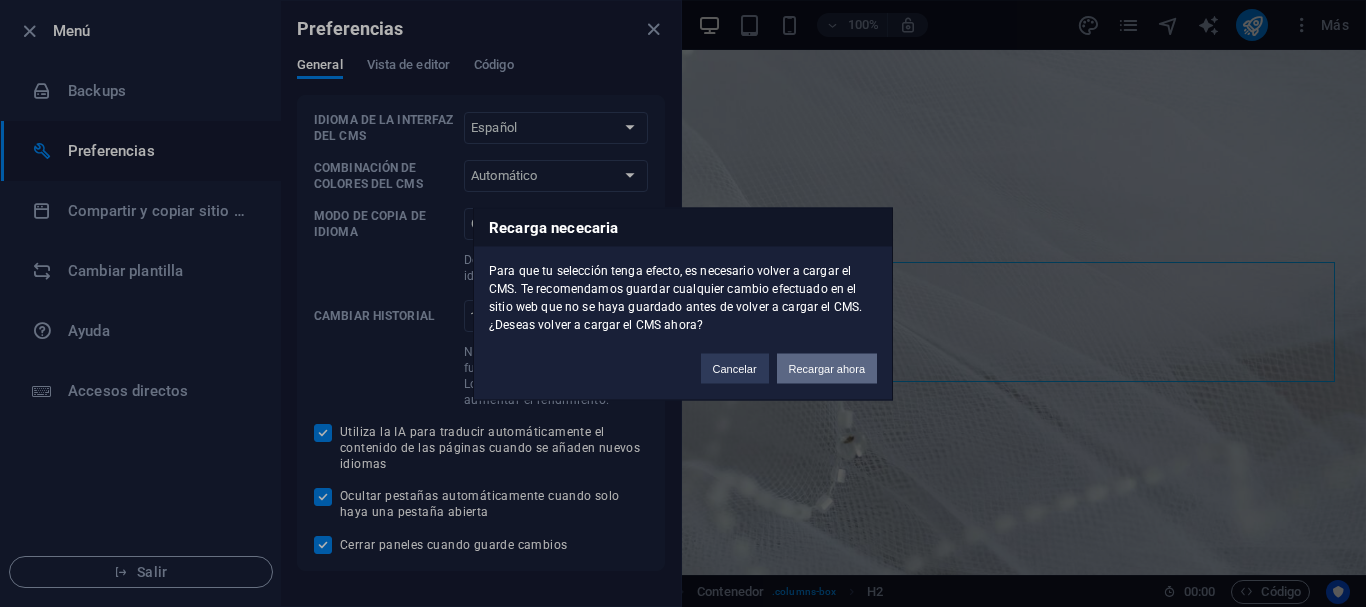 click on "Recargar ahora" at bounding box center (827, 368) 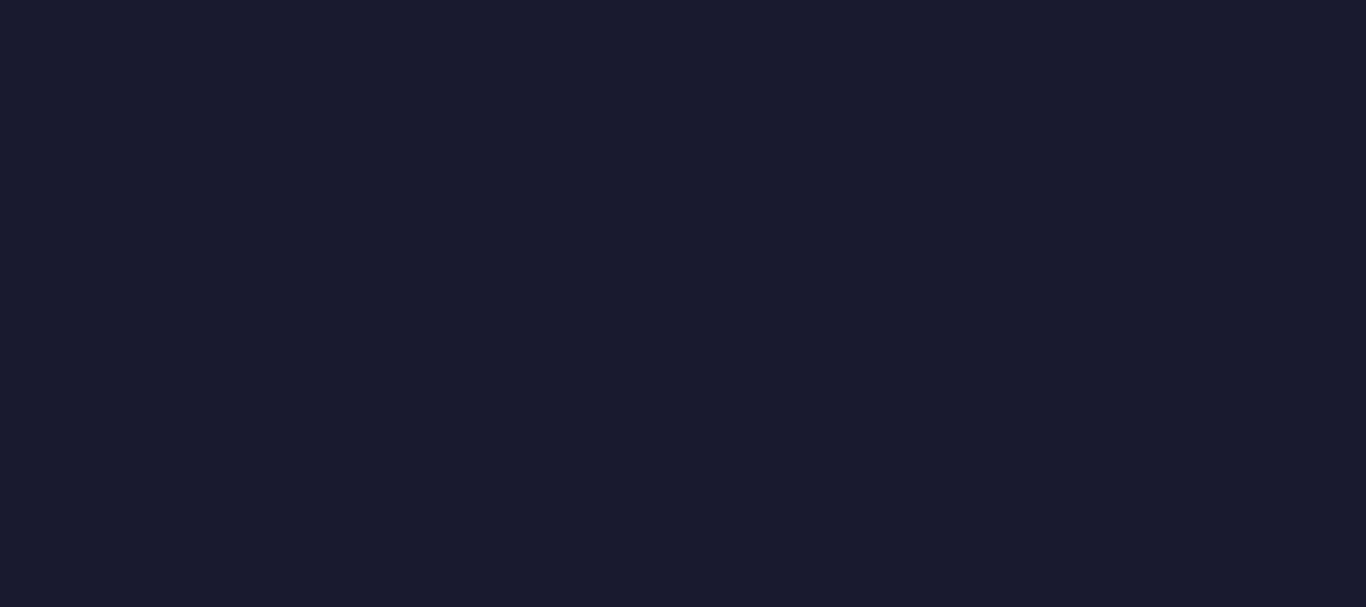 scroll, scrollTop: 0, scrollLeft: 0, axis: both 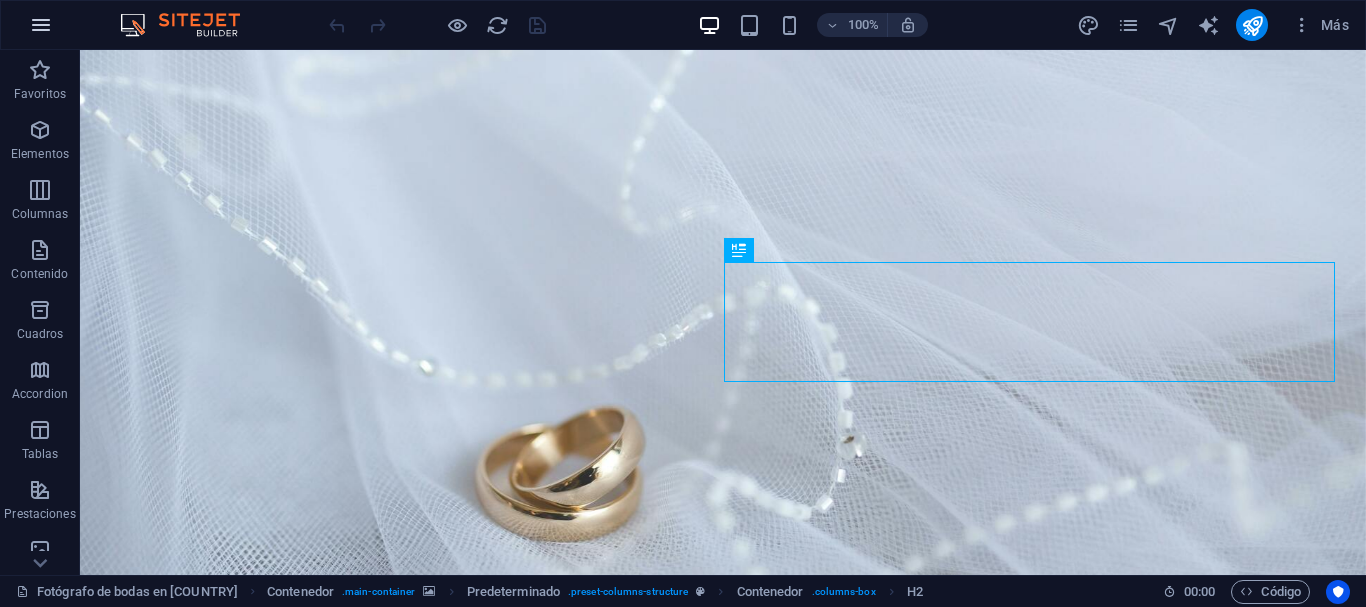 click at bounding box center (41, 25) 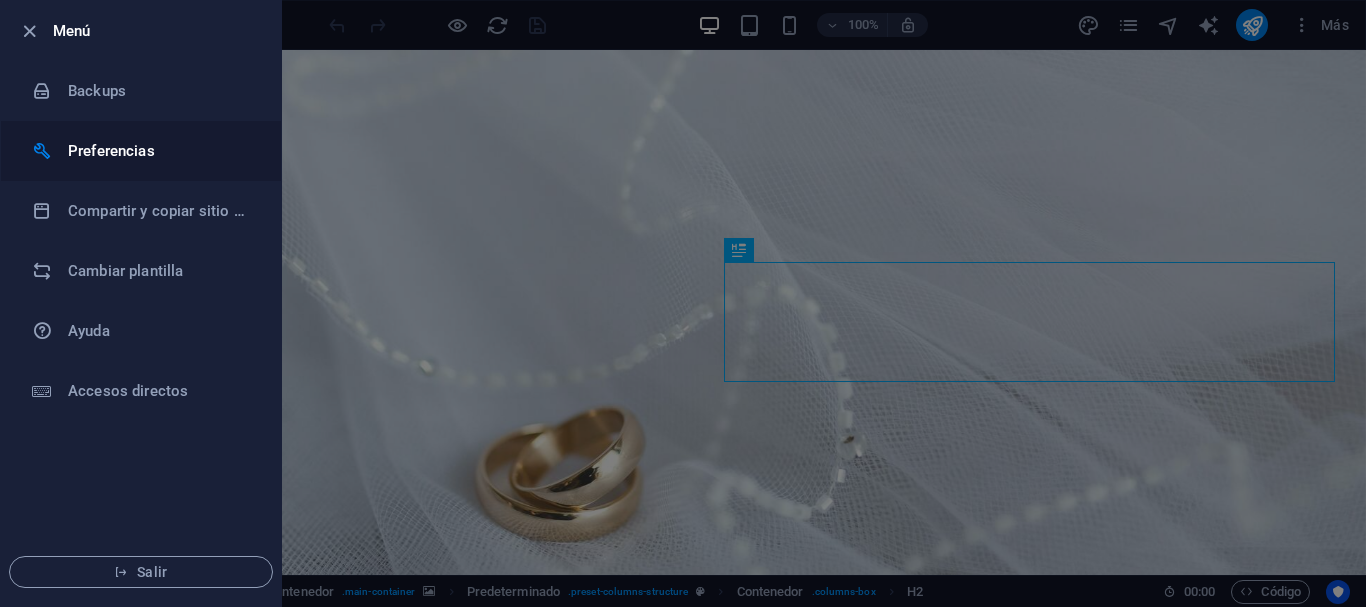 click on "Preferencias" at bounding box center (141, 151) 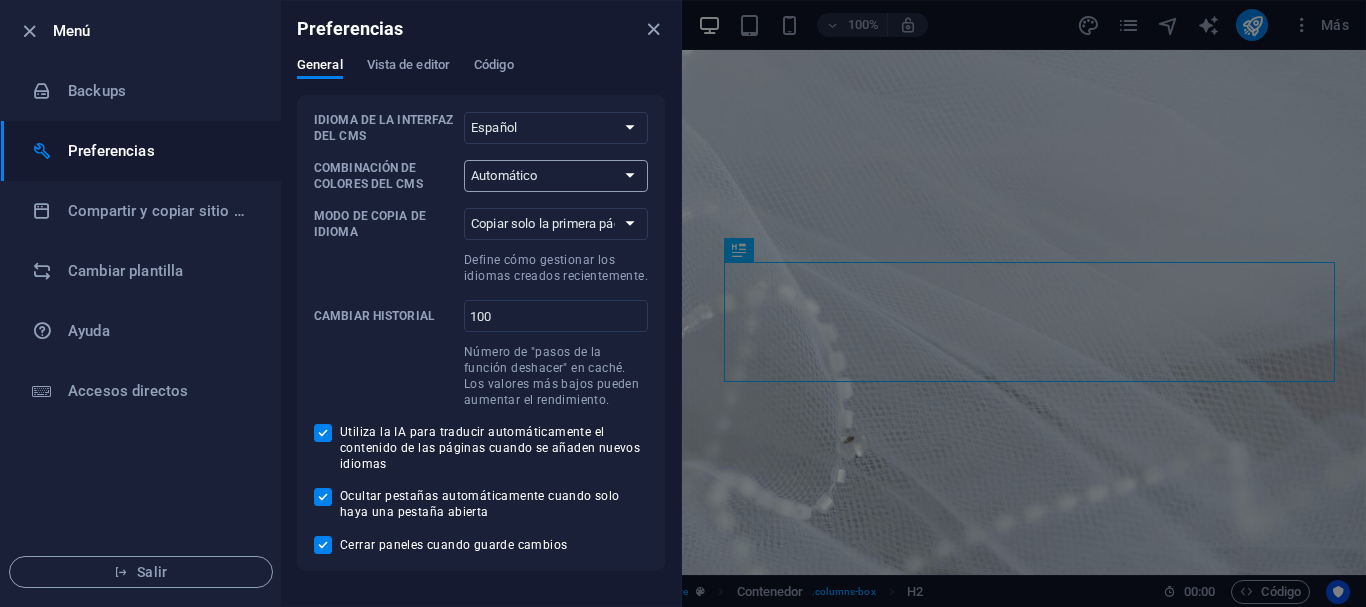 click on "Automático Oscuro Claro" at bounding box center (556, 176) 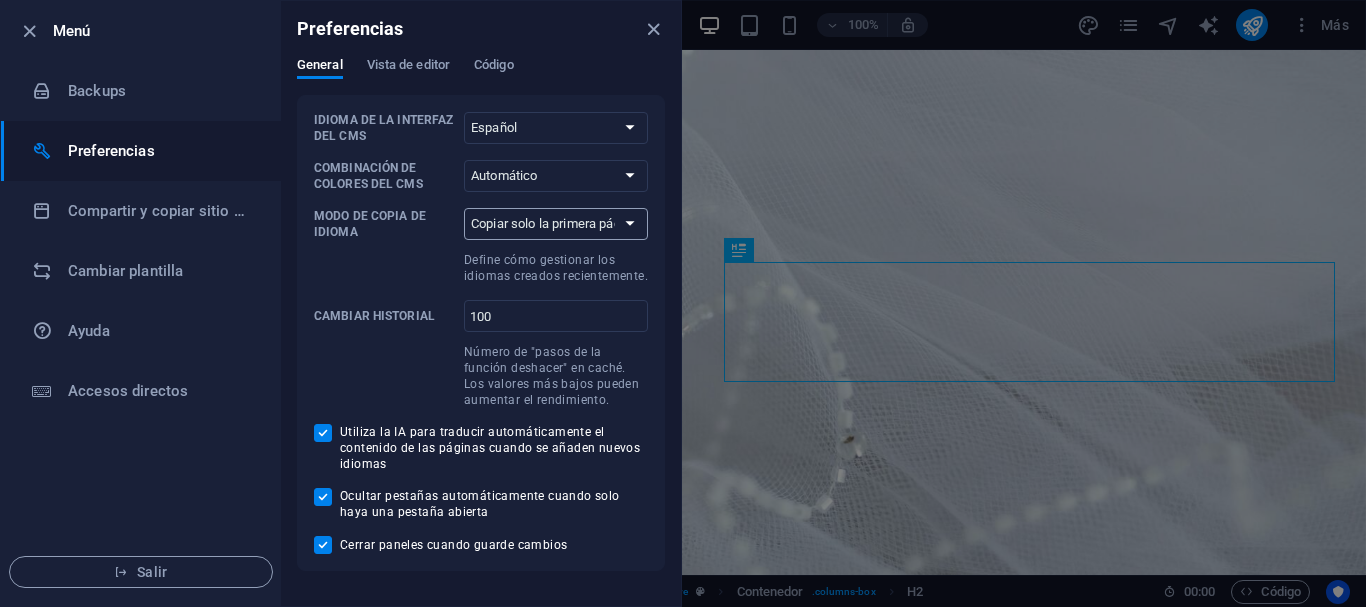 click on "Copiar solo la primera página Copiar todas las páginas" at bounding box center (556, 224) 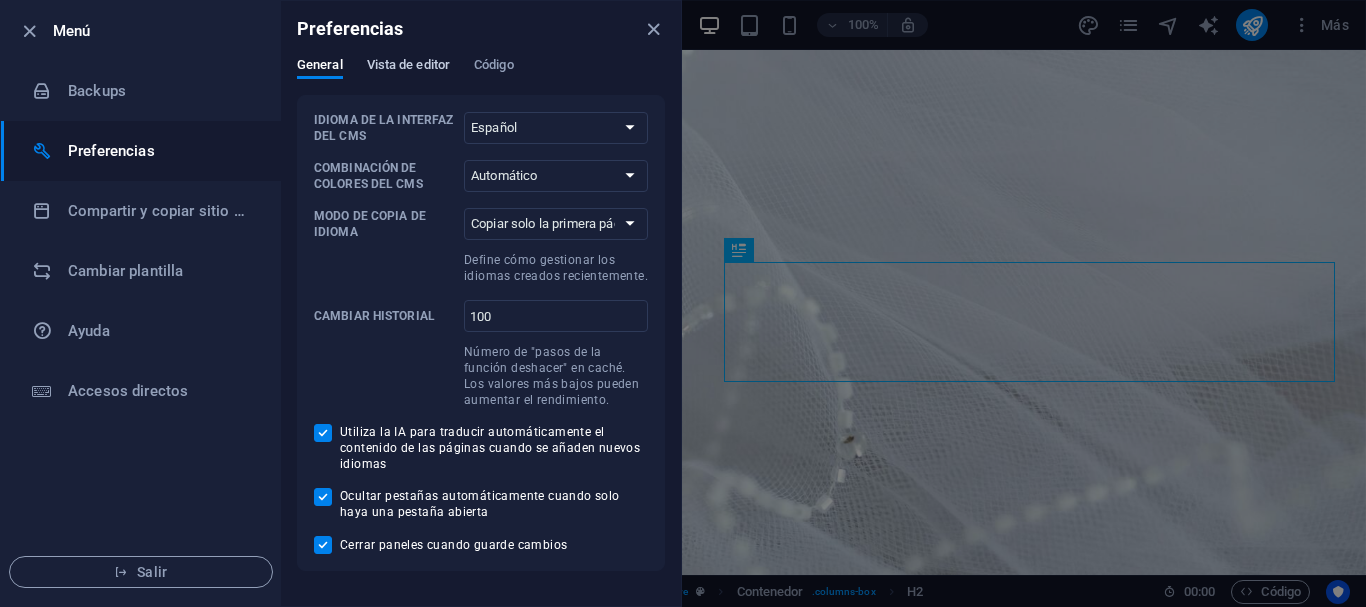 click on "Vista de editor" at bounding box center (408, 68) 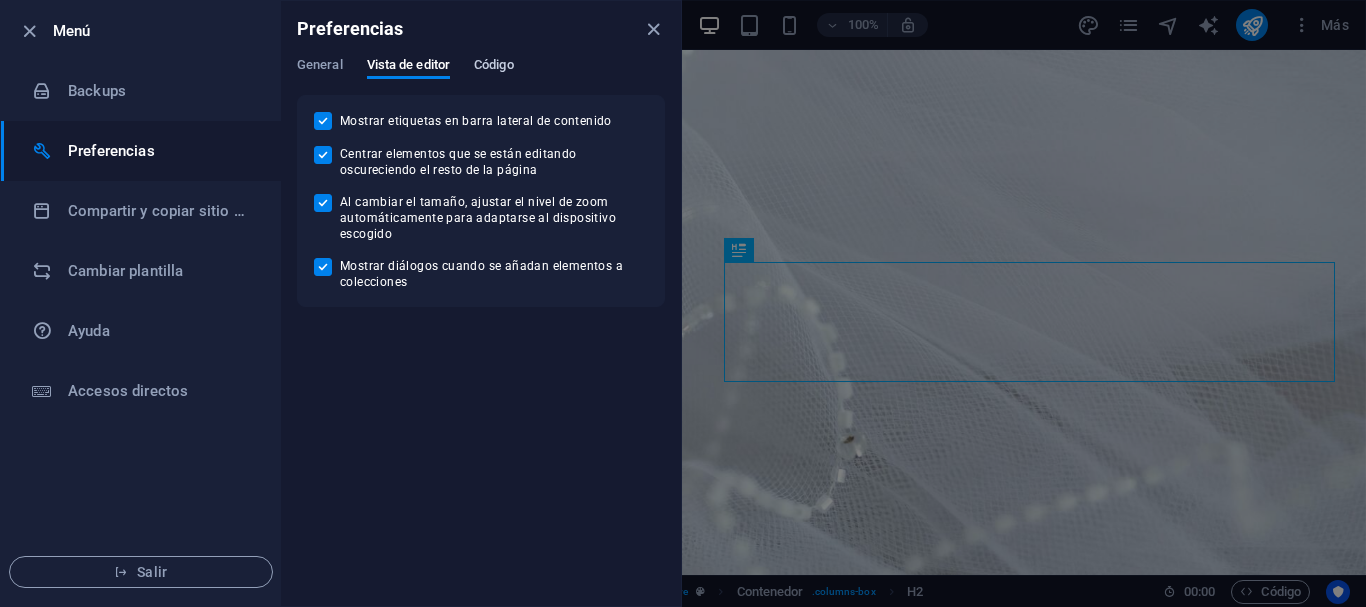 click on "Código" at bounding box center (494, 67) 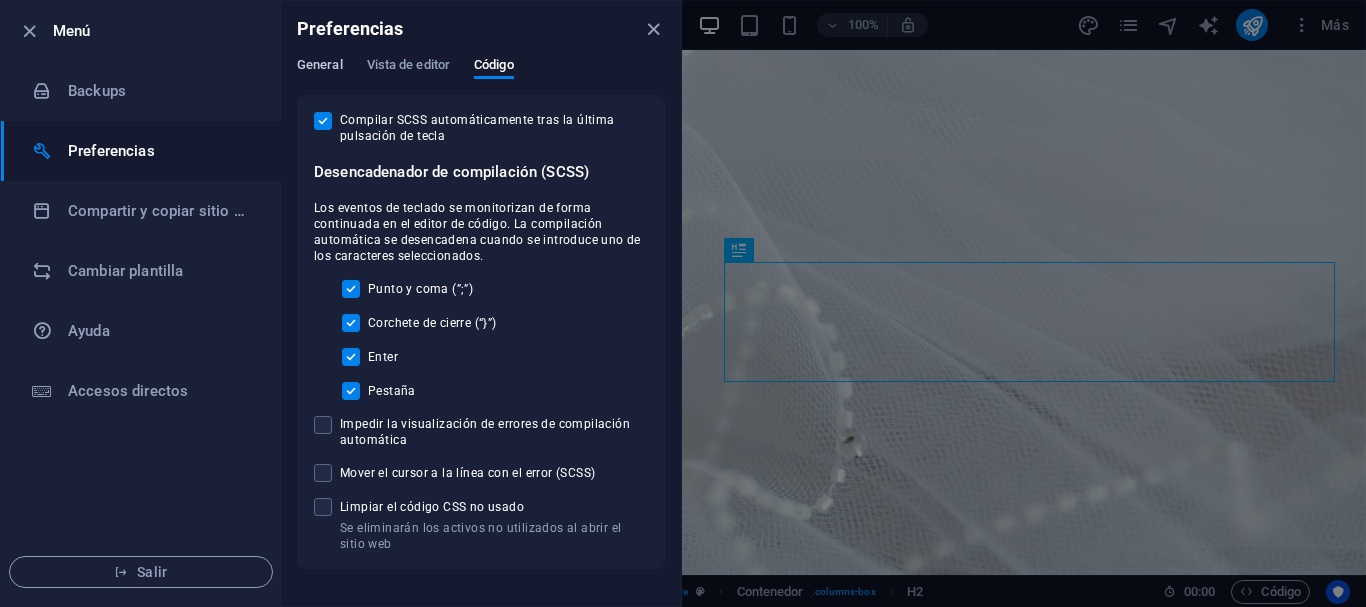 click on "General" at bounding box center (320, 67) 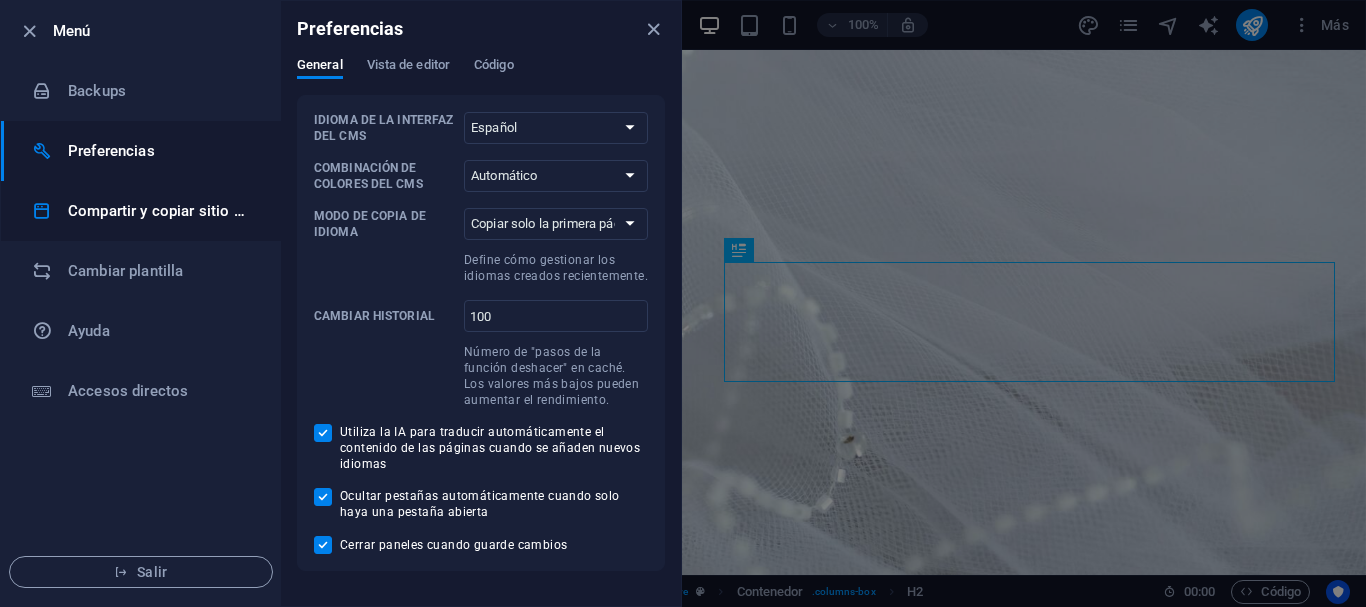click on "Compartir y copiar sitio web" at bounding box center [160, 211] 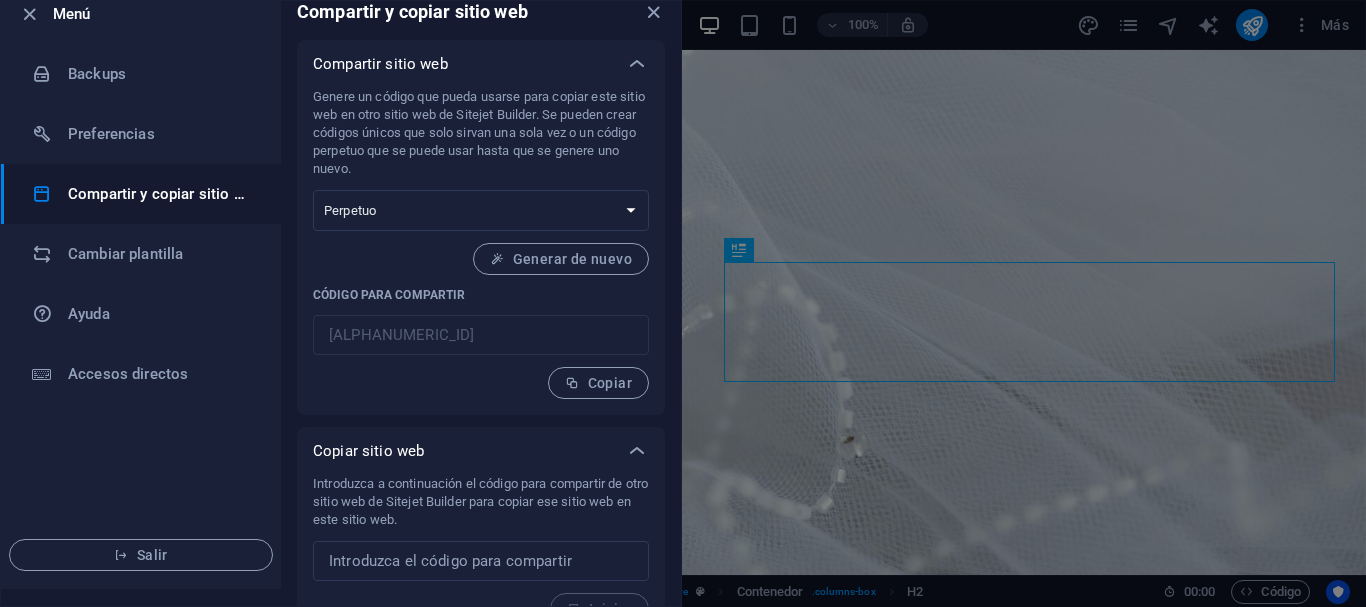 scroll, scrollTop: 0, scrollLeft: 0, axis: both 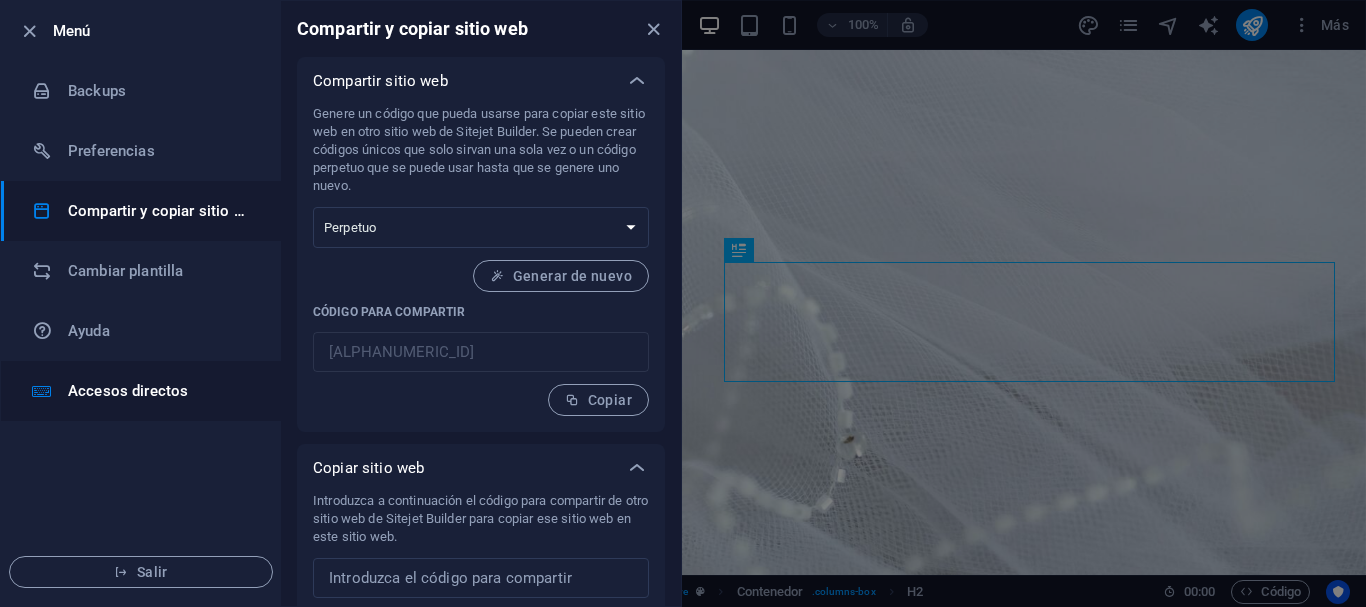 click on "Accesos directos" at bounding box center (160, 391) 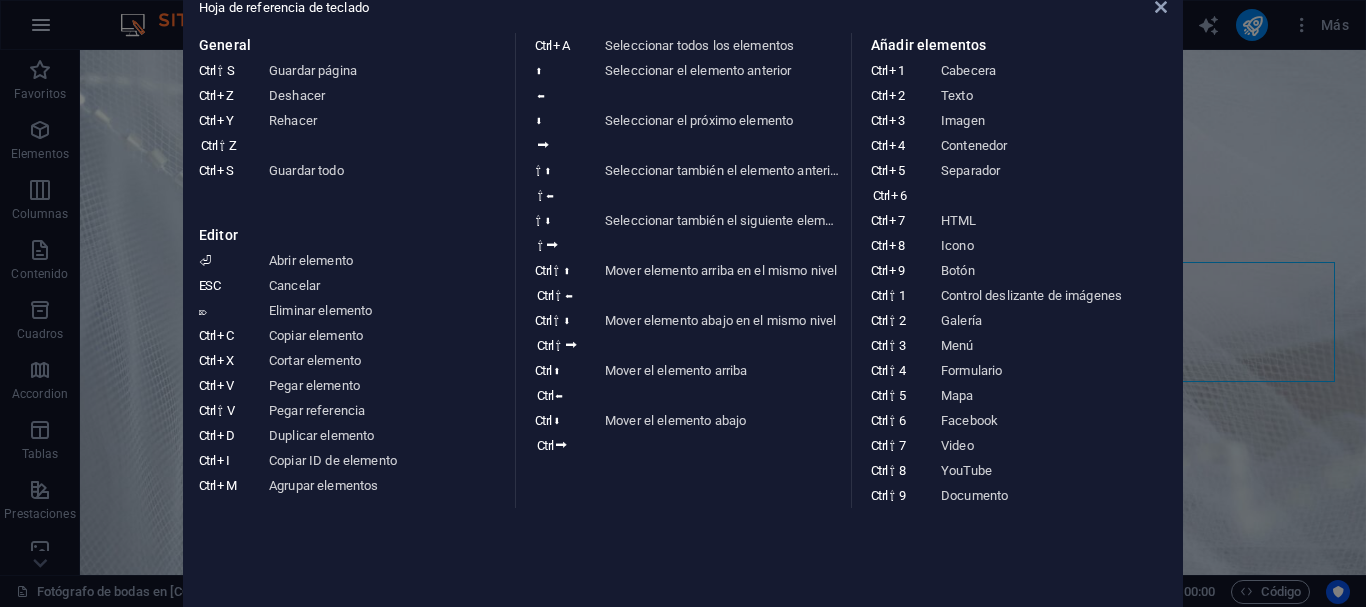click on "Hoja de referencia de teclado General Ctrl ⇧ S Guardar página Ctrl Z Deshacer Ctrl Y Ctrl ⇧ Z Rehacer Ctrl S Guardar todo Editor ⏎ Abrir elemento ESC Cancelar ⌦ Eliminar elemento Ctrl C Copiar elemento Ctrl X Cortar elemento Ctrl V Pegar elemento Ctrl ⇧ V Pegar referencia Ctrl D Duplicar elemento Ctrl I Copiar ID de elemento Ctrl M Agrupar elementos Ctrl A Seleccionar todos los elementos ⬆ ⬅ Seleccionar el elemento anterior ⬇ ⮕ Seleccionar el próximo elemento ⇧ ⬆ ⇧ ⬅ Seleccionar también el elemento anterior ⇧ ⬇ ⇧ ⮕ Seleccionar también el siguiente elemento Ctrl ⇧ ⬆ Ctrl ⇧ ⬅ Mover elemento arriba en el mismo nivel Ctrl ⇧ ⬇ Ctrl ⇧ ⮕ Mover elemento abajo en el mismo nivel Ctrl ⬆ Ctrl ⬅ Mover el elemento arriba Ctrl ⬇ Ctrl ⮕ Mover el elemento abajo Añadir elementos Ctrl 1 Cabecera Ctrl 2 Texto Ctrl 3 Imagen Ctrl 4 Contenedor Ctrl 5 Ctrl 6 Separador Ctrl 7 HTML Ctrl 8 Icono Ctrl 9 Botón Ctrl ⇧ 1 Control deslizante de imágenes Ctrl ⇧ 2 Galería 3" at bounding box center [683, 303] 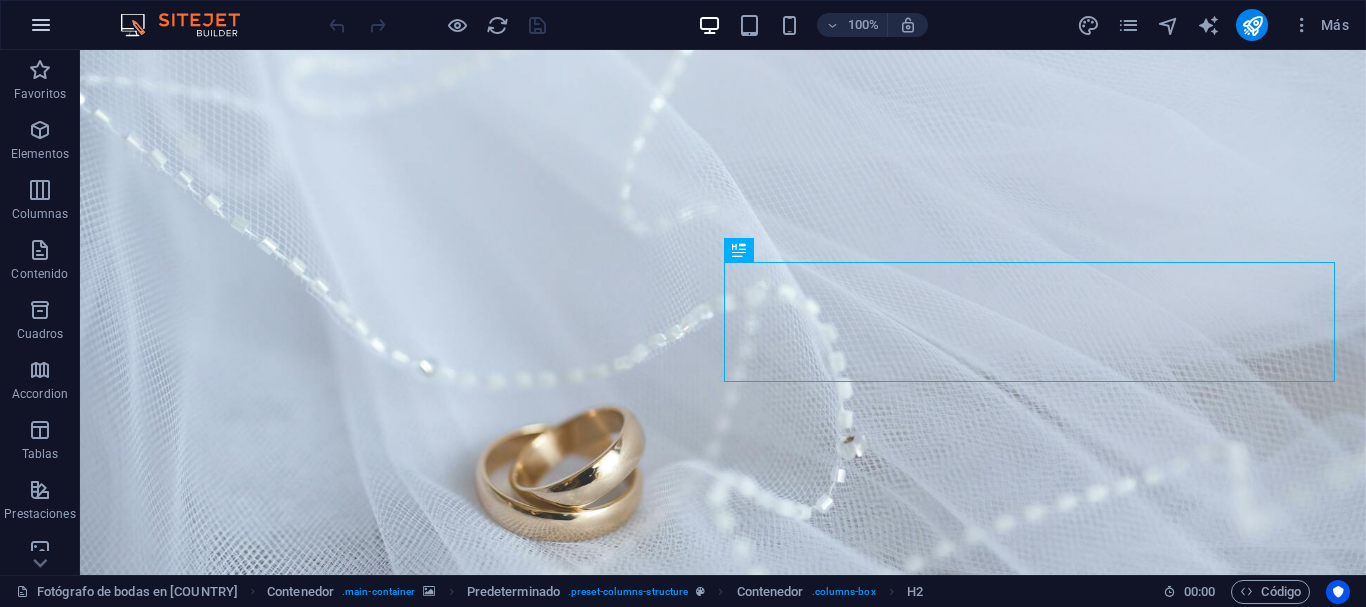 click at bounding box center [41, 25] 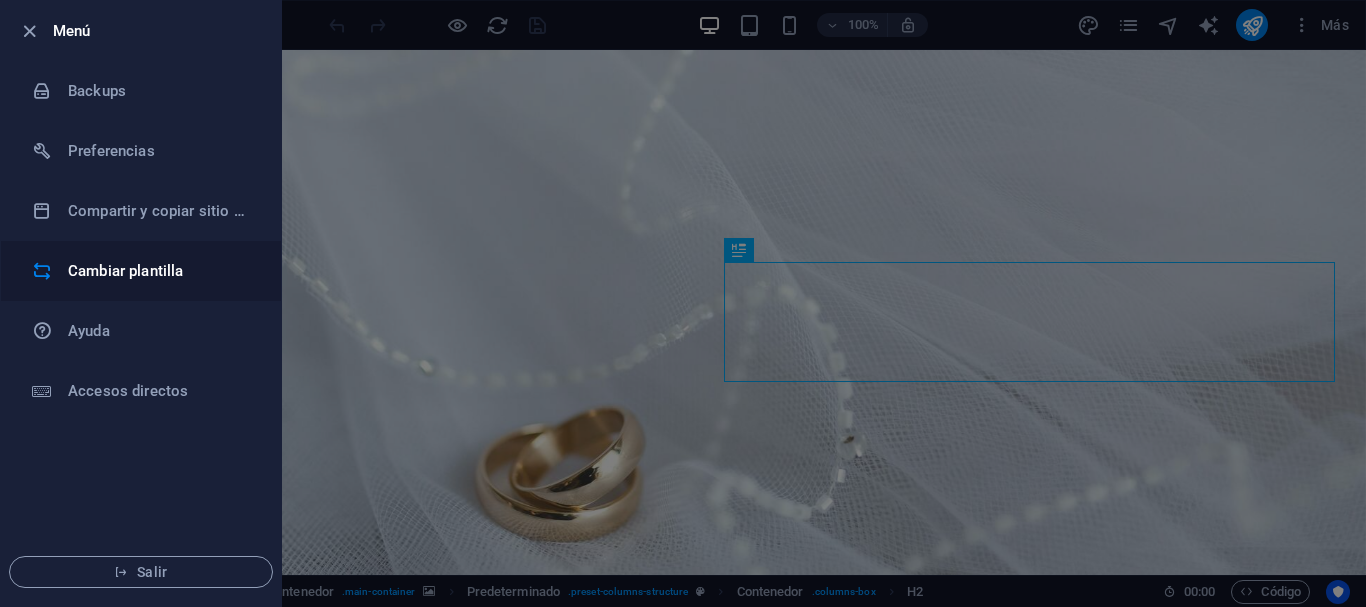 click on "Cambiar plantilla" at bounding box center (141, 271) 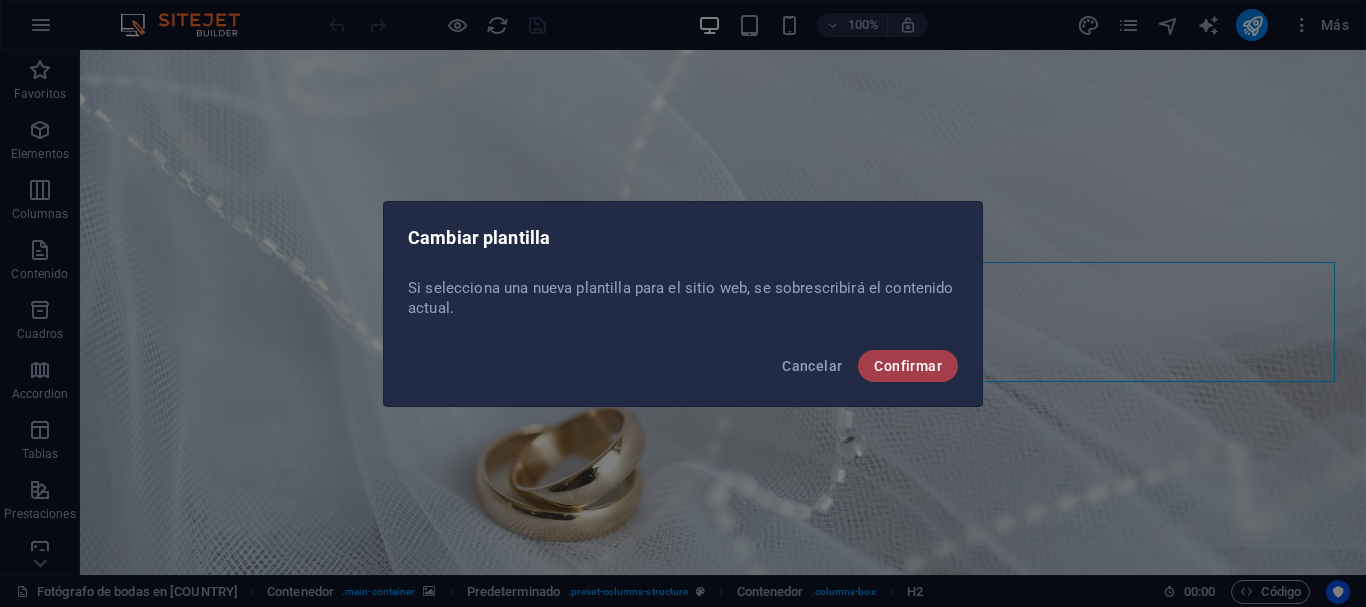 click on "Confirmar" at bounding box center [908, 366] 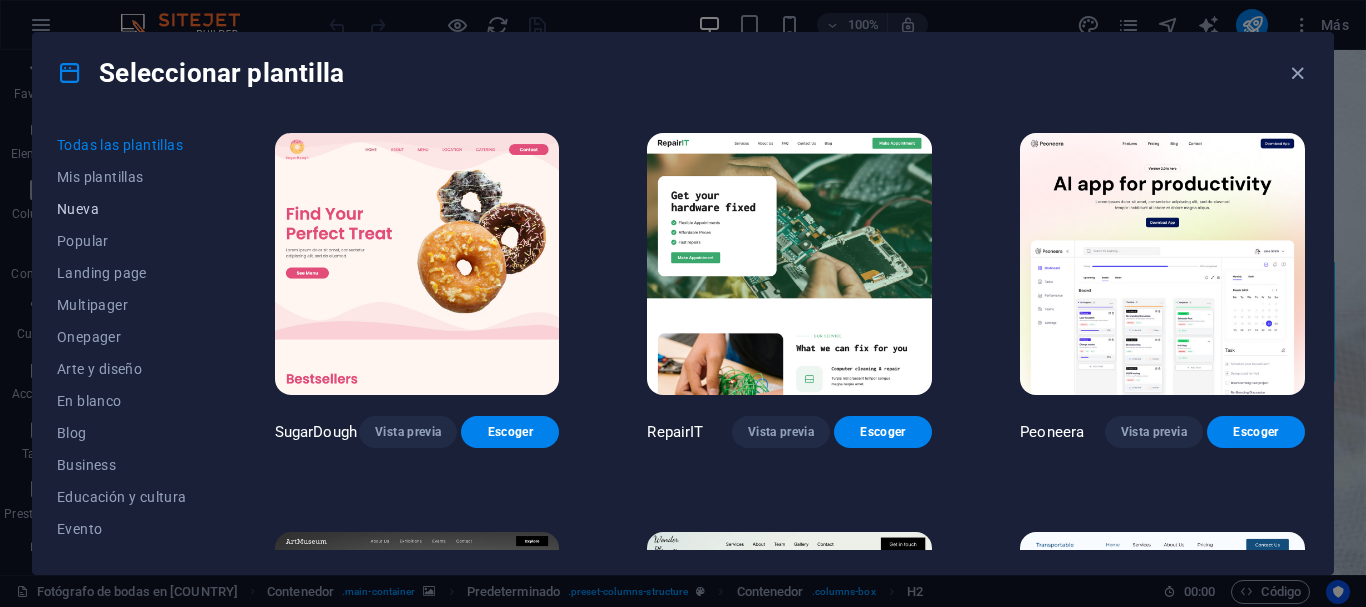 click on "Nueva" at bounding box center (122, 209) 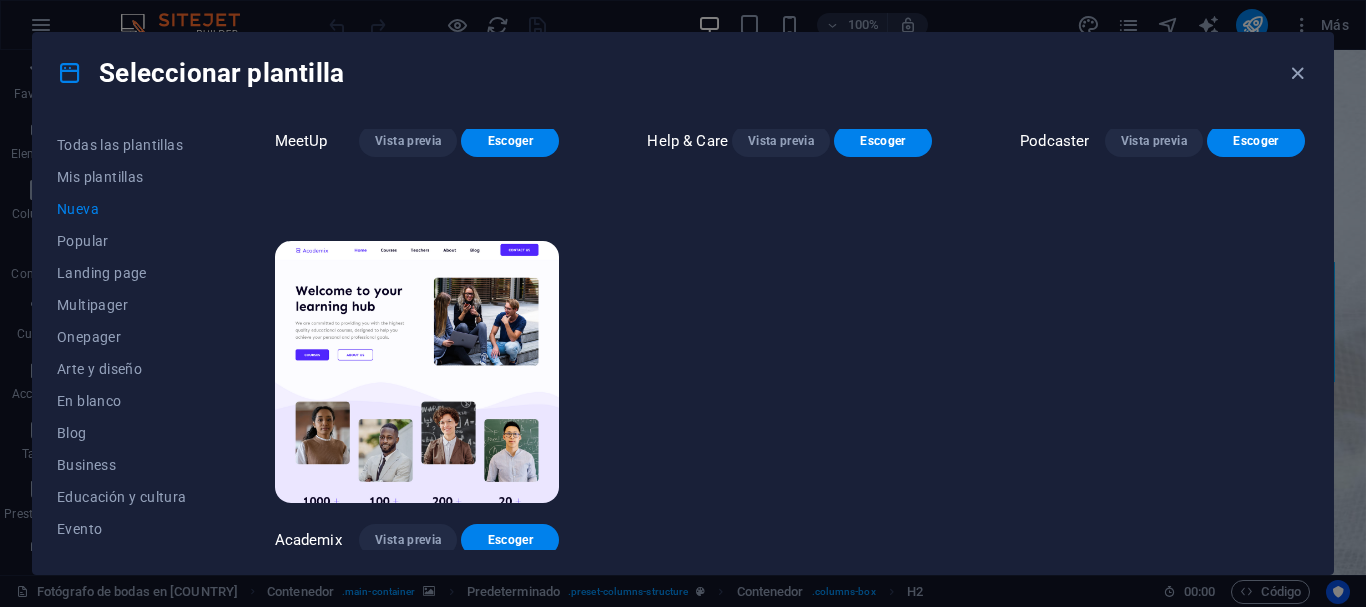 scroll, scrollTop: 1501, scrollLeft: 0, axis: vertical 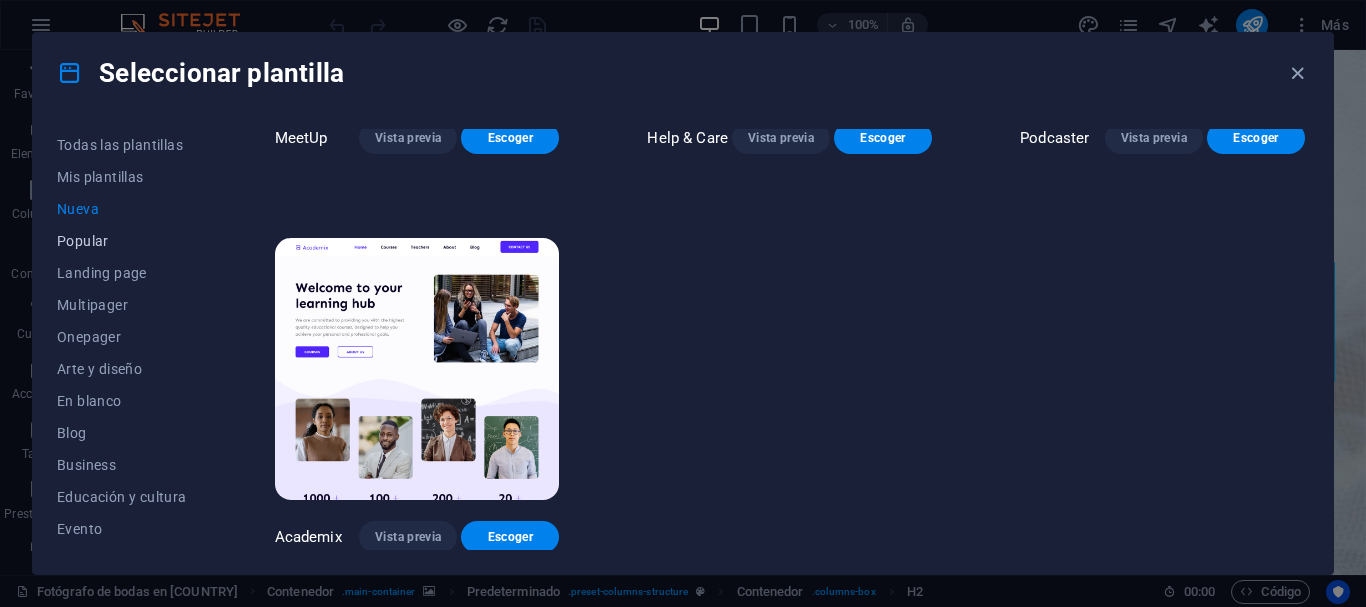 click on "Popular" at bounding box center (122, 241) 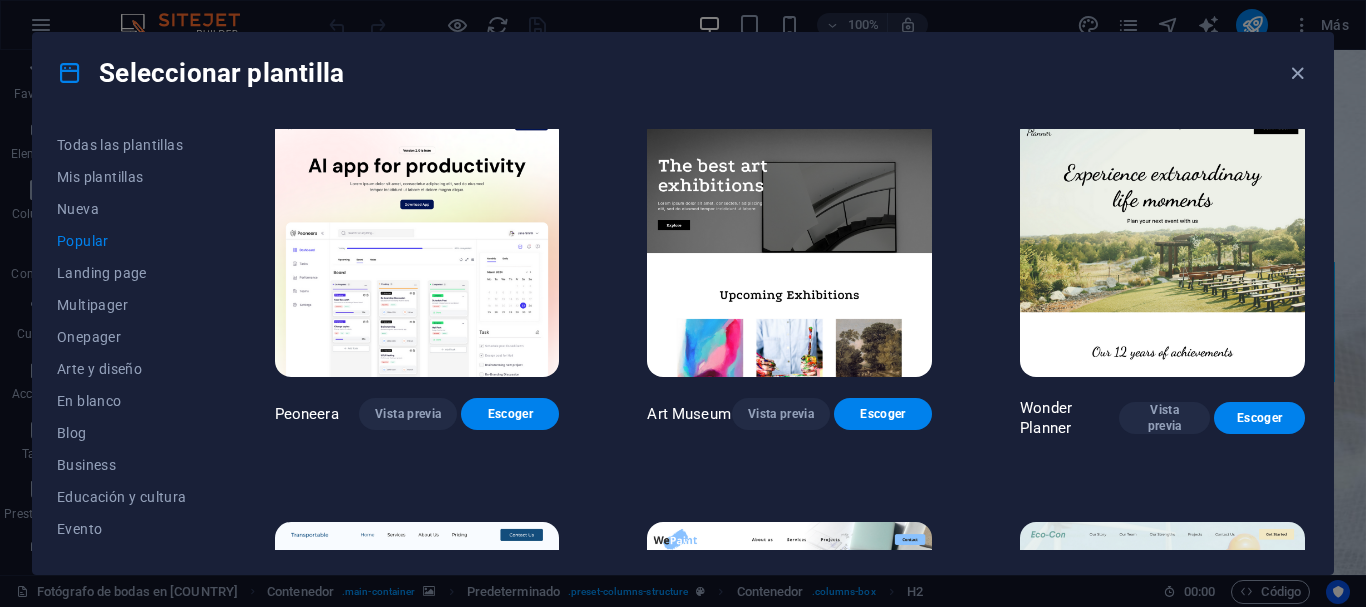 scroll, scrollTop: 0, scrollLeft: 0, axis: both 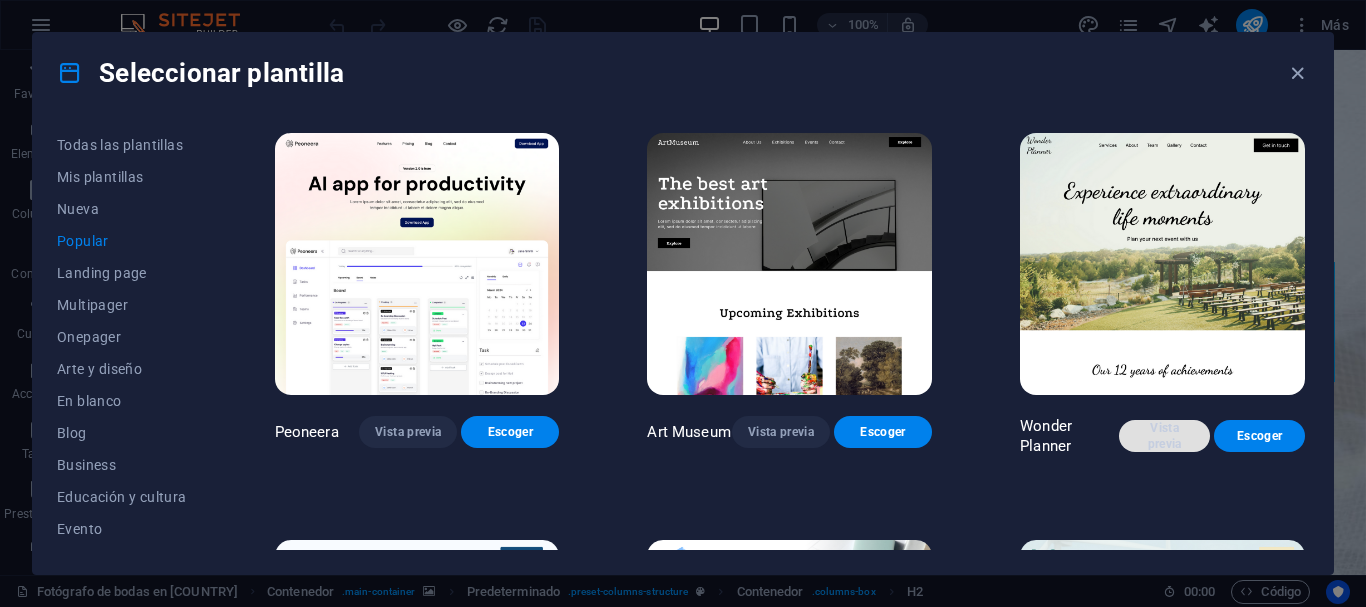 click on "Vista previa" at bounding box center [1164, 436] 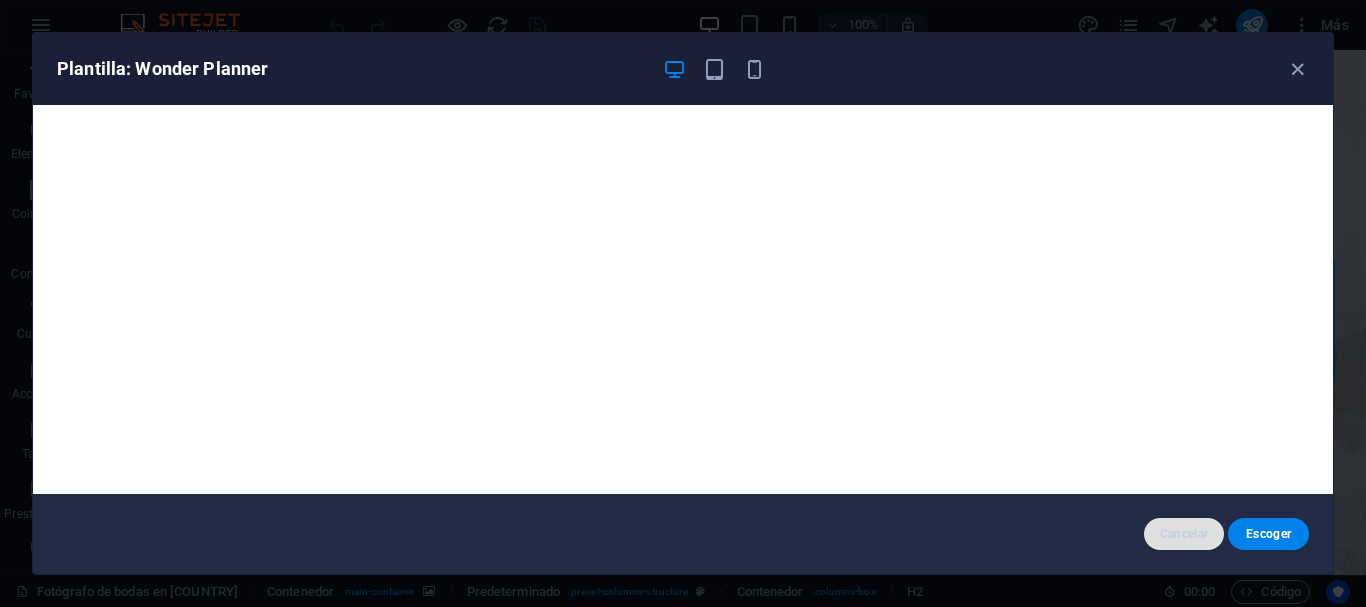 click on "Cancelar" at bounding box center [1184, 534] 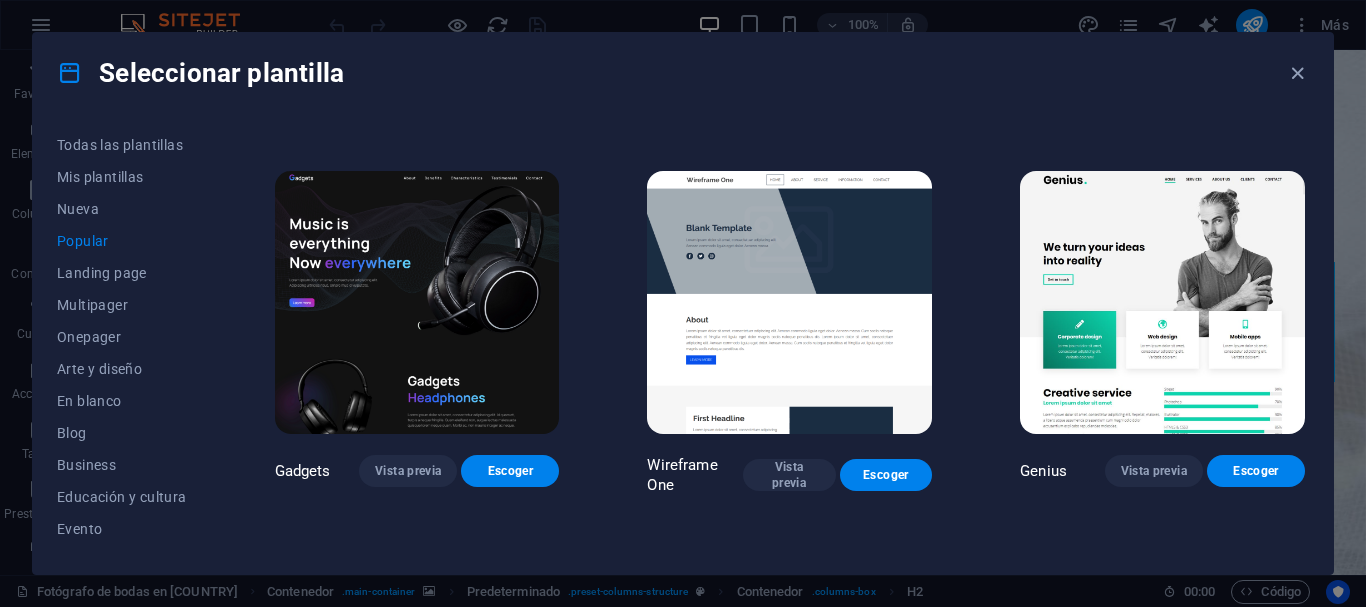 scroll, scrollTop: 1202, scrollLeft: 0, axis: vertical 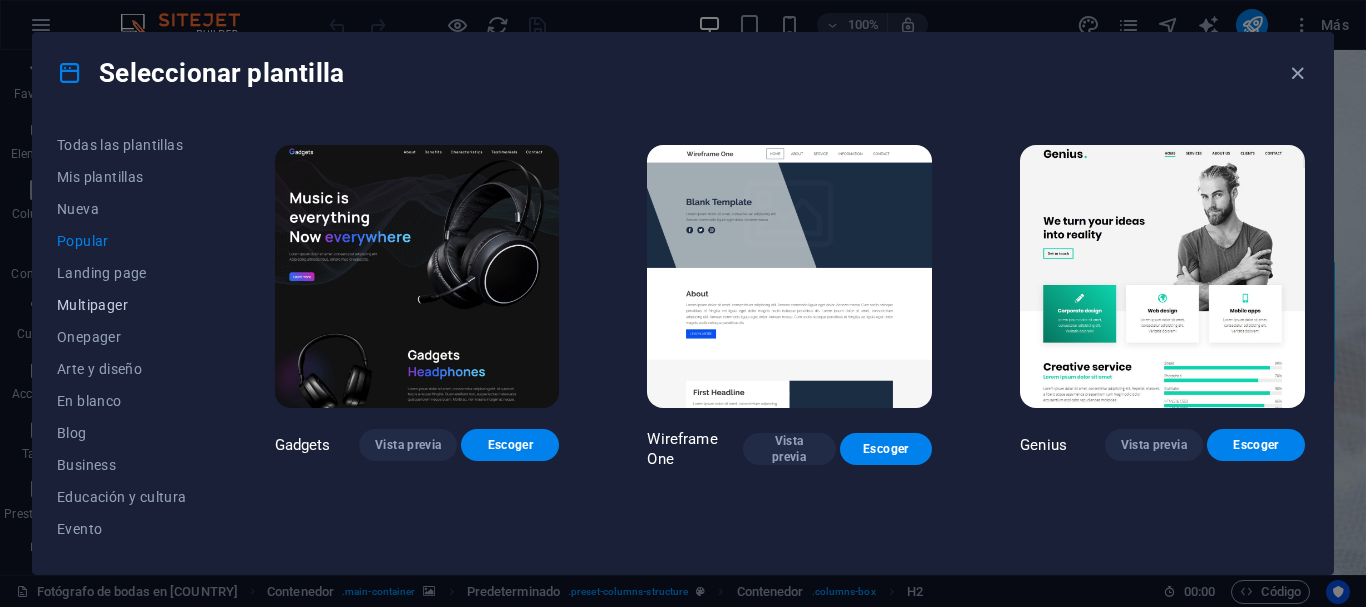 click on "Multipager" at bounding box center [122, 305] 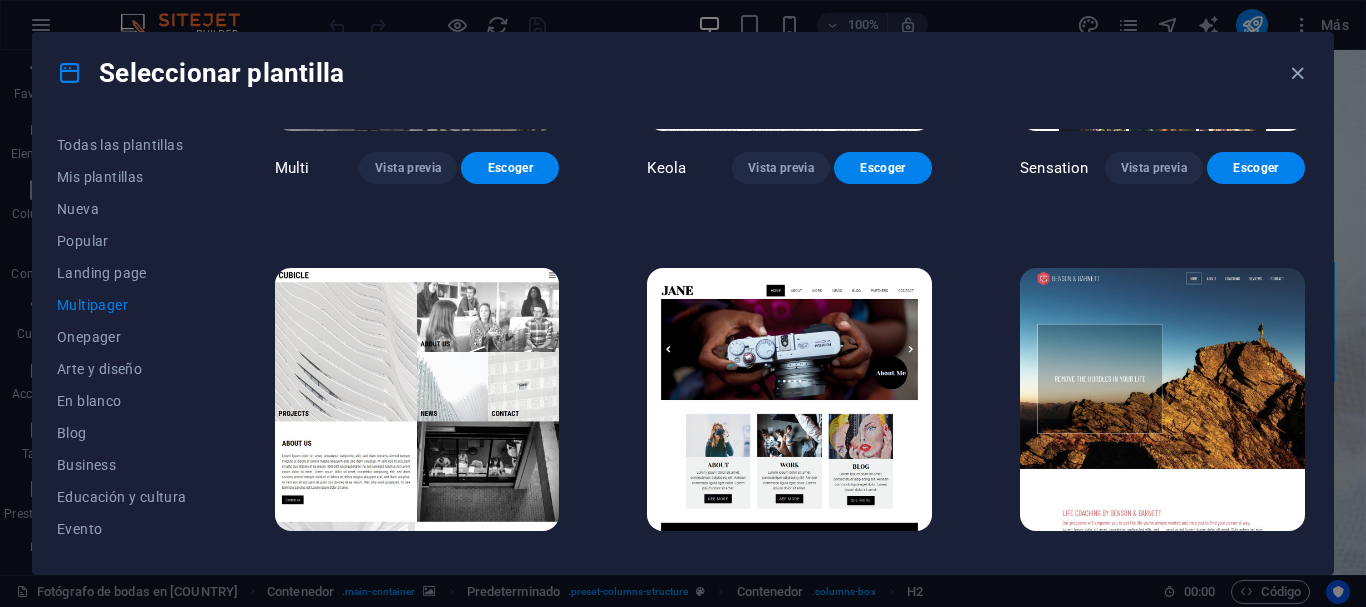scroll, scrollTop: 8365, scrollLeft: 0, axis: vertical 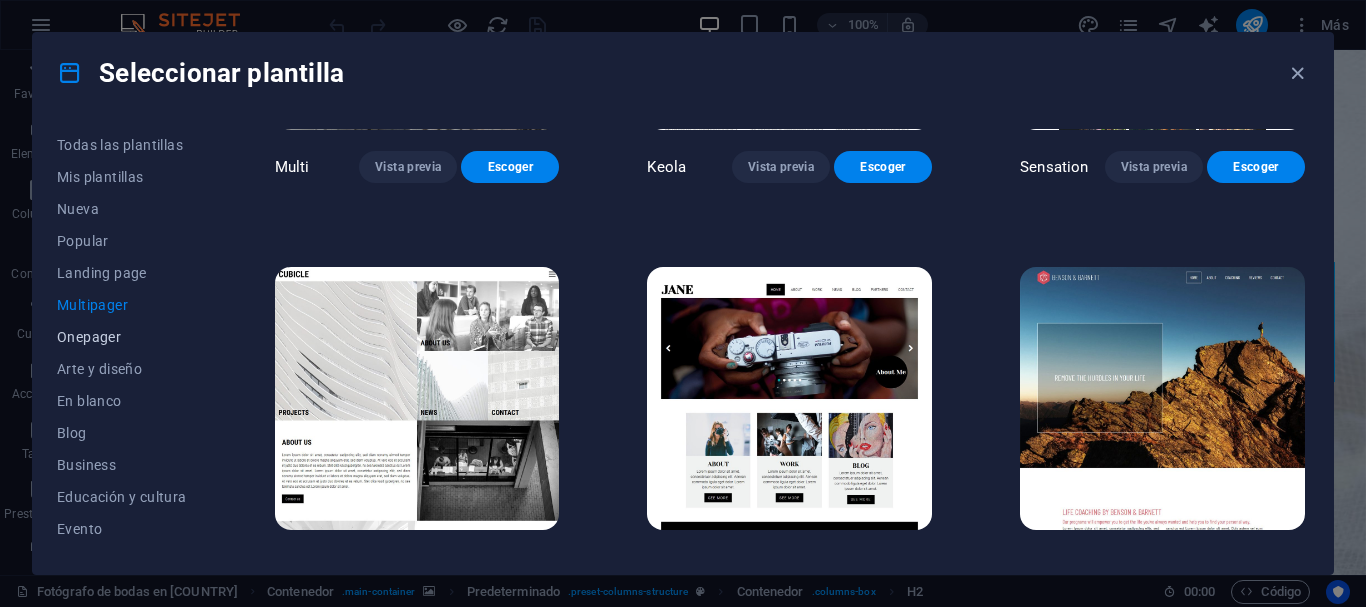 click on "Onepager" at bounding box center [122, 337] 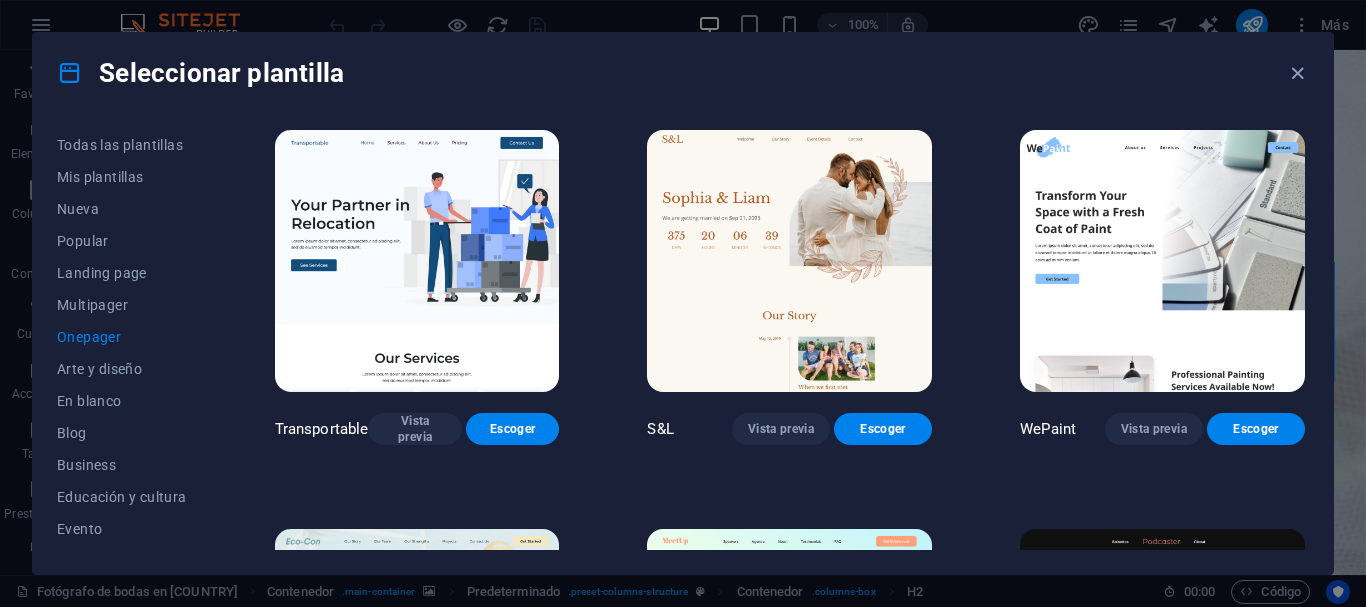 scroll, scrollTop: 0, scrollLeft: 0, axis: both 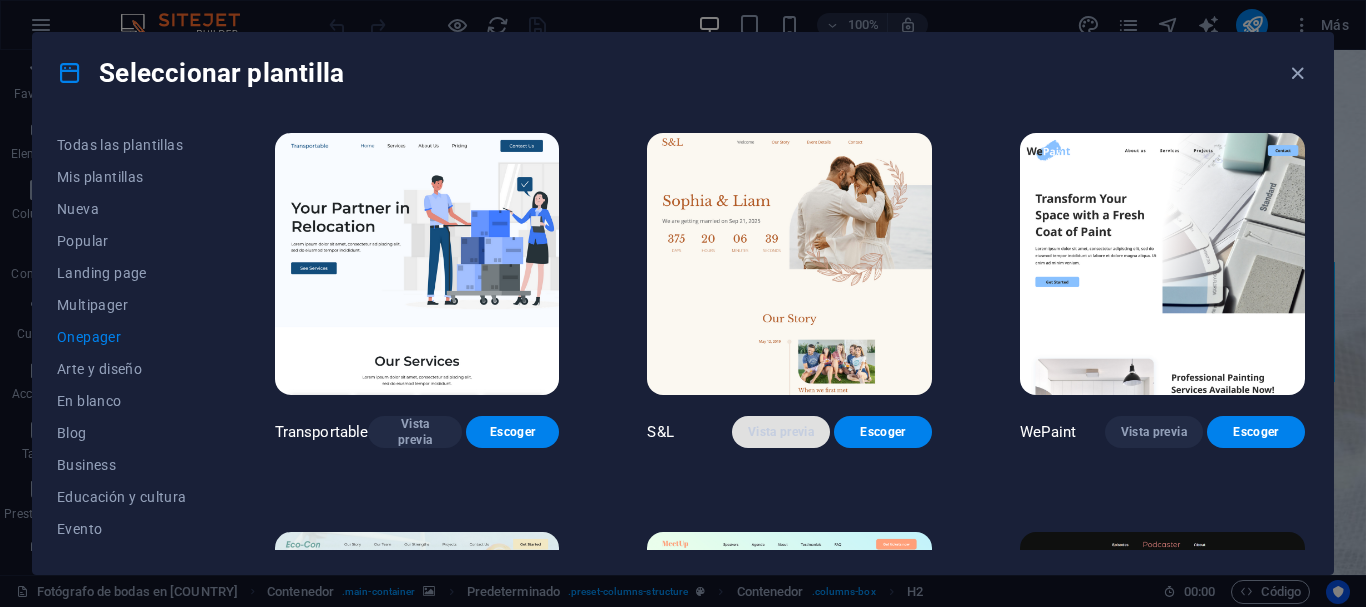 click on "Vista previa" at bounding box center [781, 432] 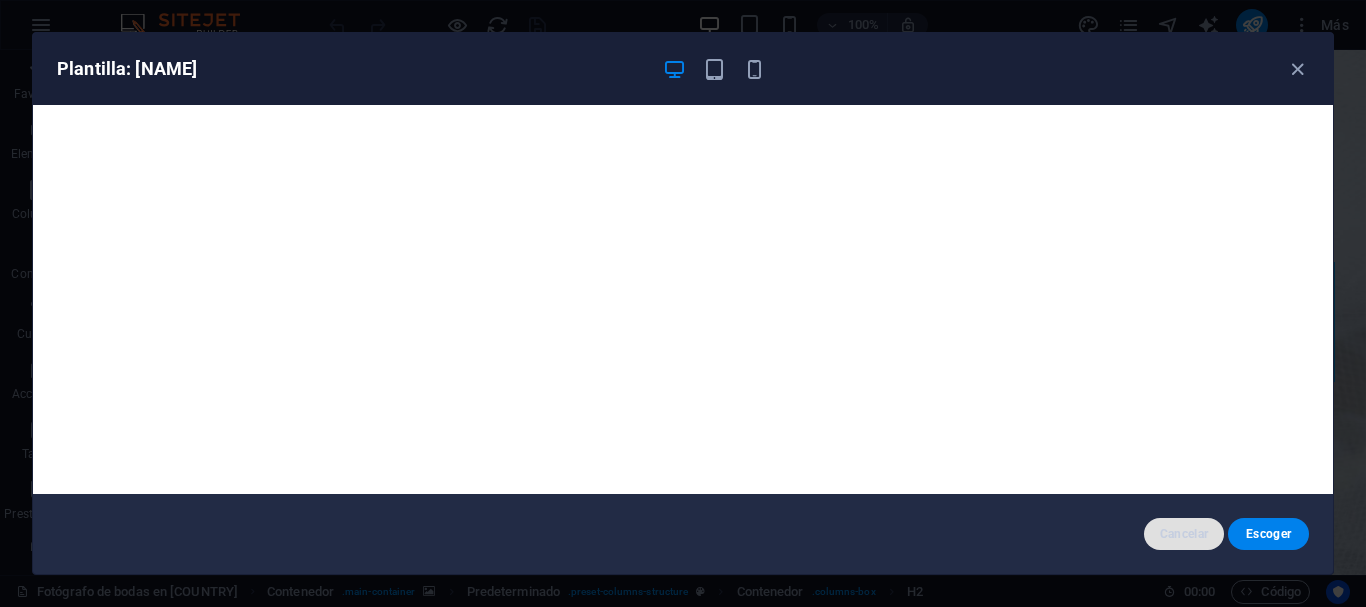 click on "Cancelar" at bounding box center (1184, 534) 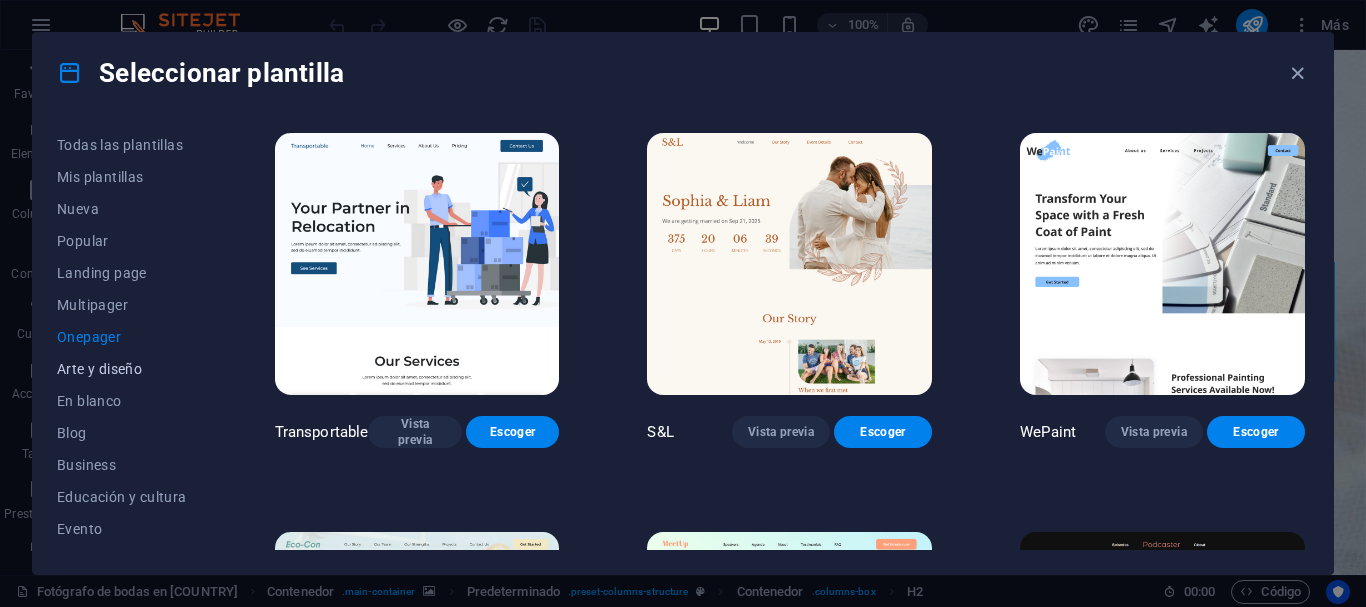 click on "Arte y diseño" at bounding box center (122, 369) 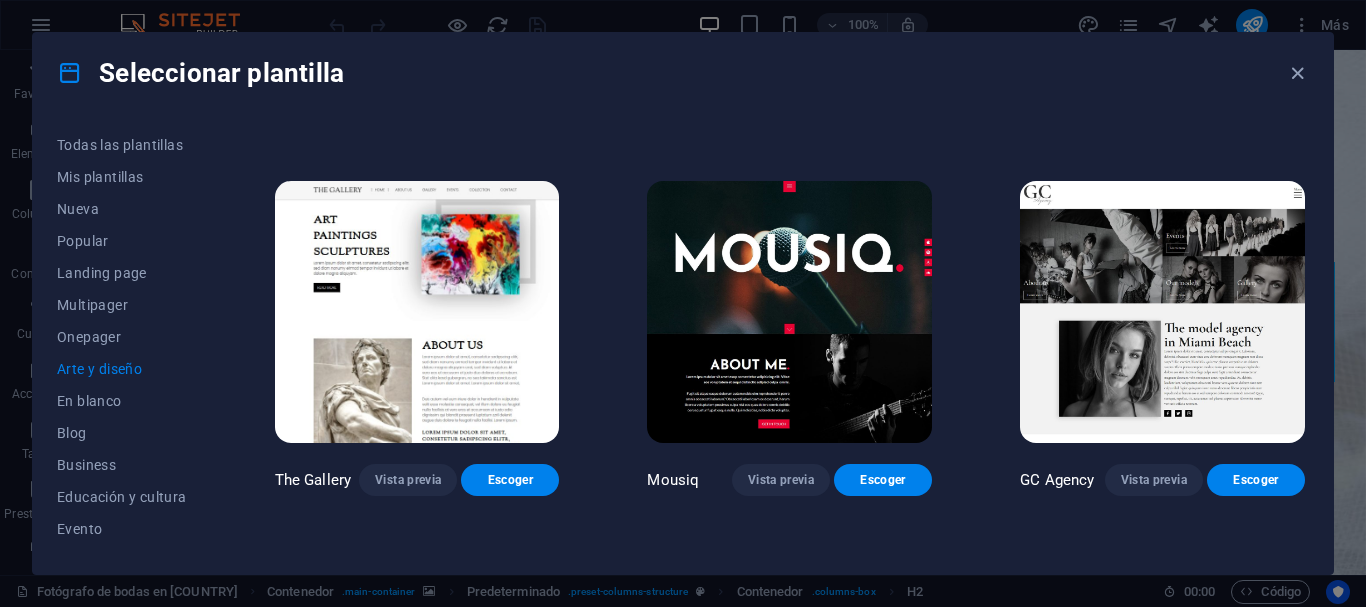 scroll, scrollTop: 768, scrollLeft: 0, axis: vertical 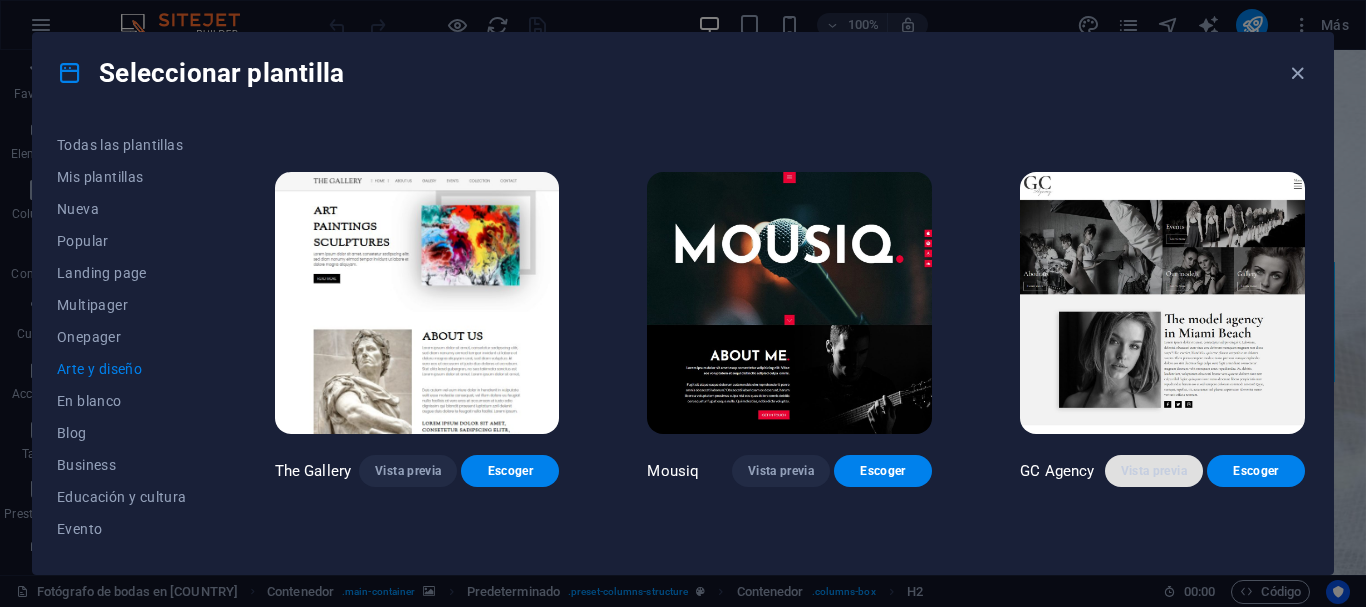 click on "Vista previa" at bounding box center [1154, 471] 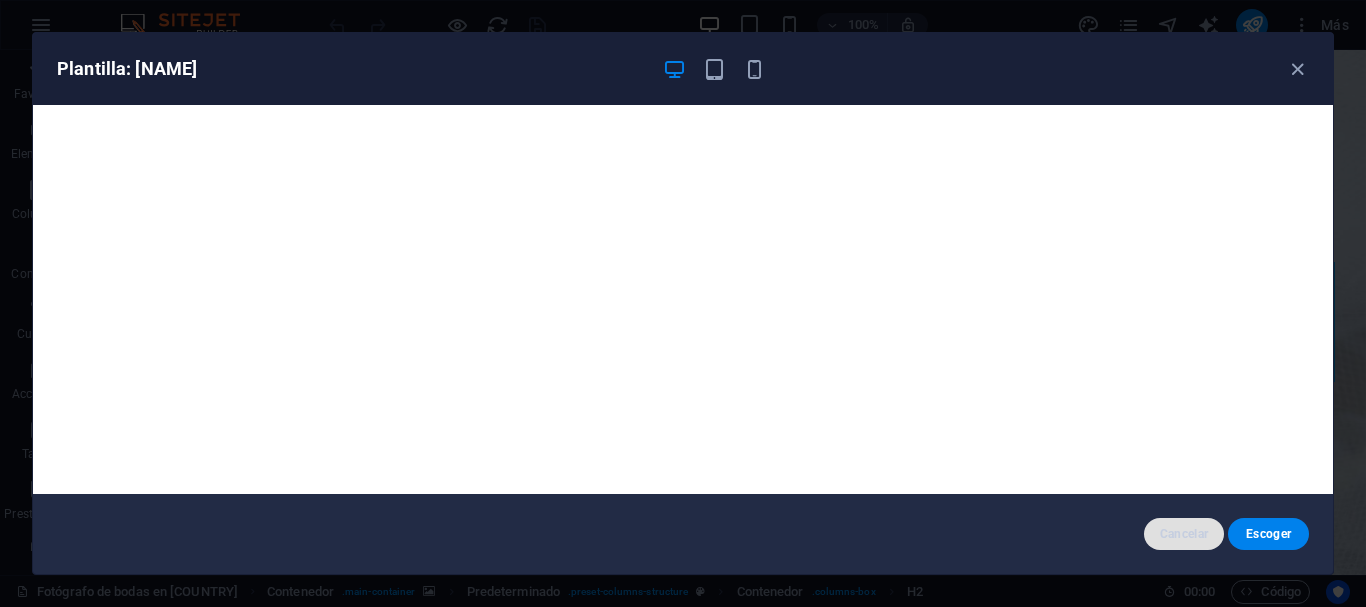 click on "Cancelar" at bounding box center (1184, 534) 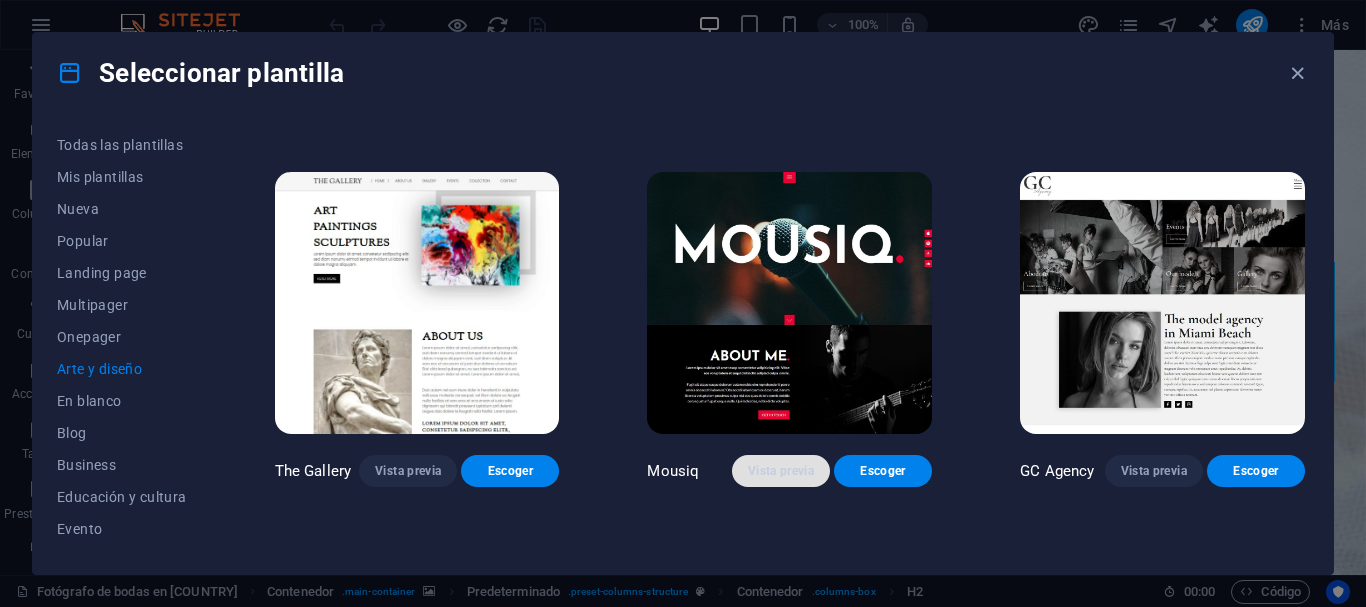click on "Vista previa" at bounding box center (781, 471) 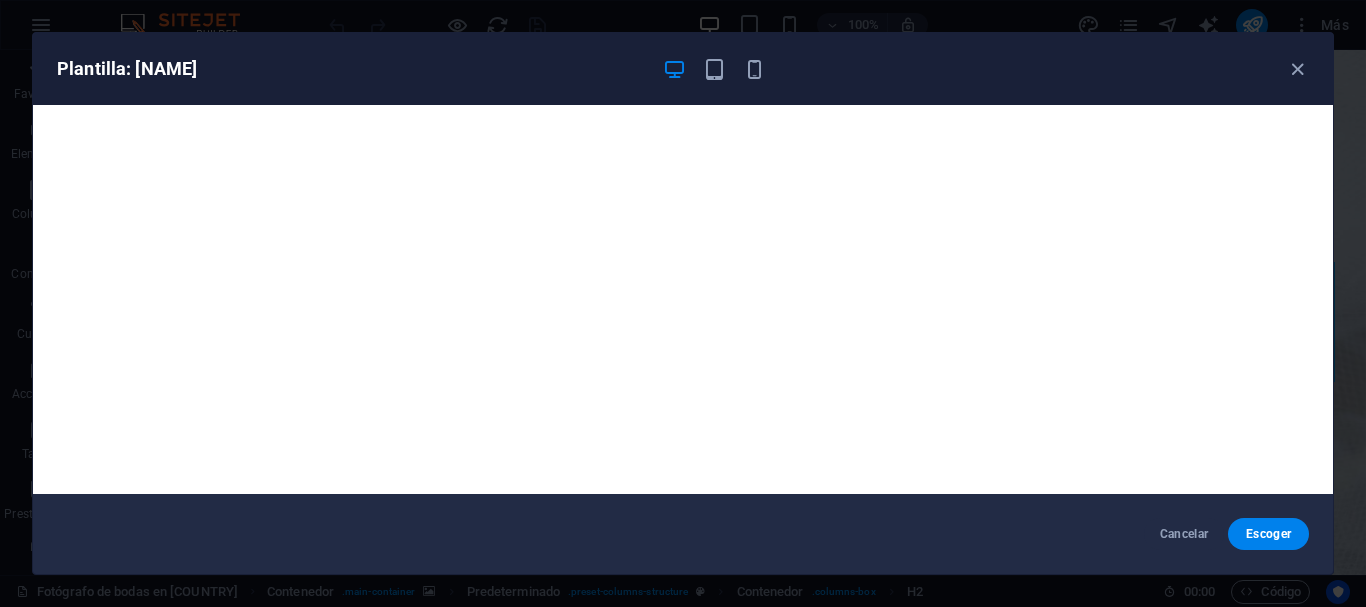 type 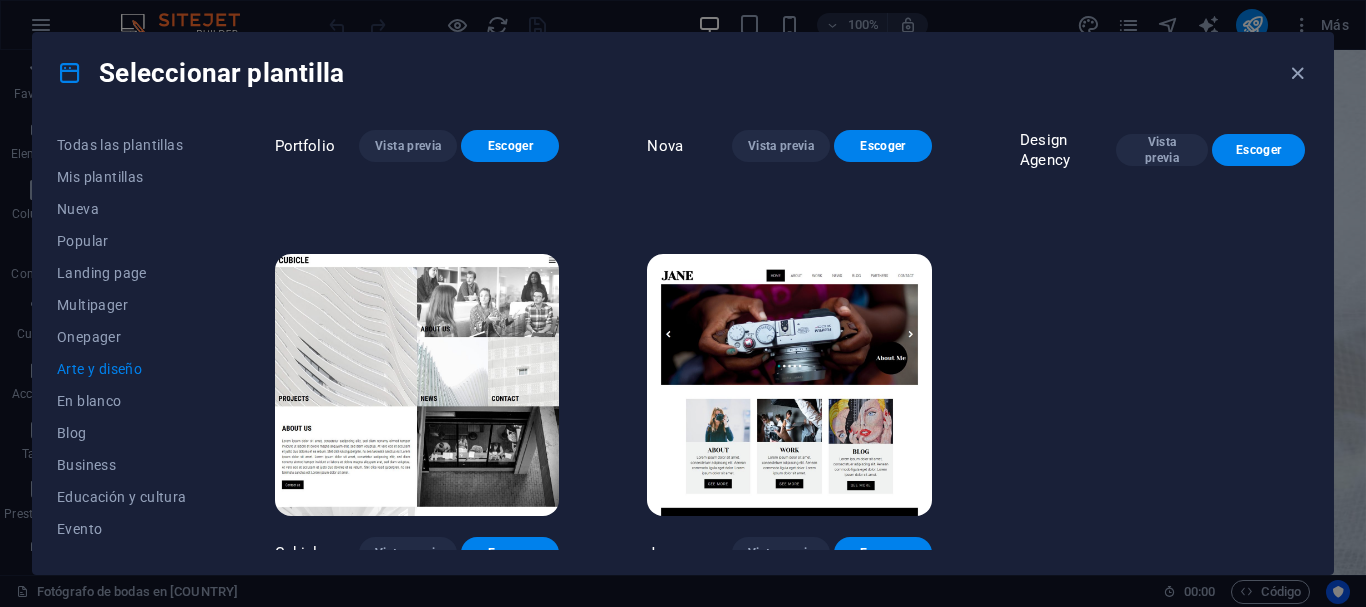 scroll, scrollTop: 1501, scrollLeft: 0, axis: vertical 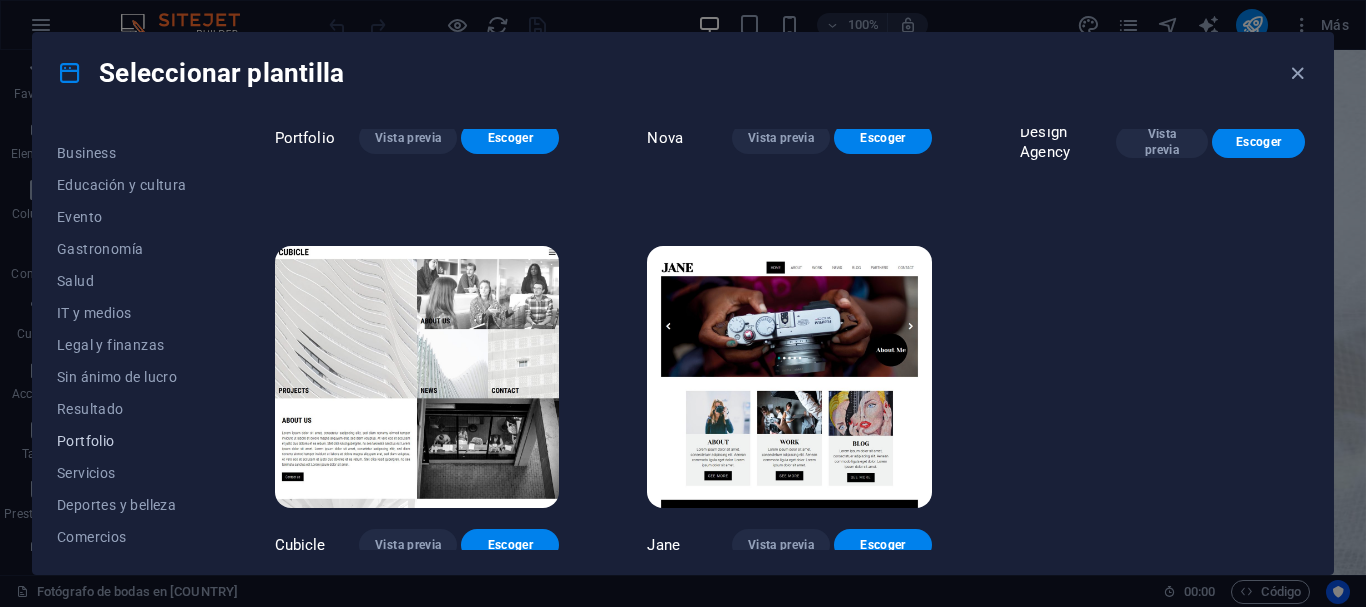 click on "Portfolio" at bounding box center [122, 441] 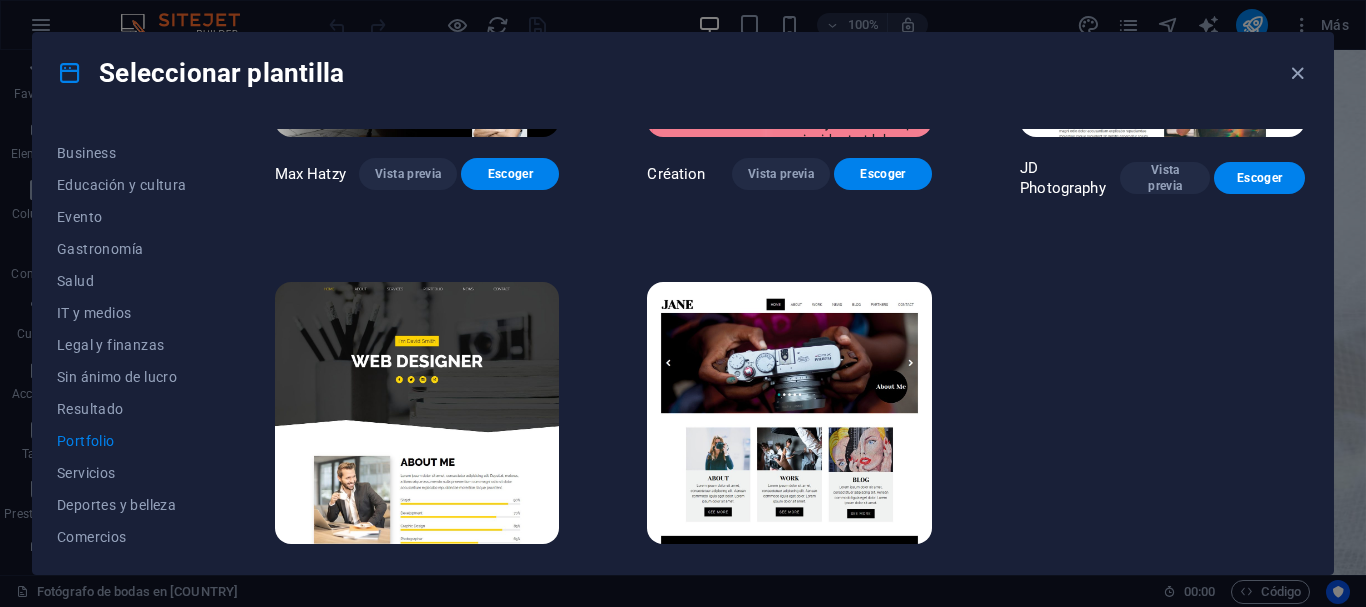 scroll, scrollTop: 707, scrollLeft: 0, axis: vertical 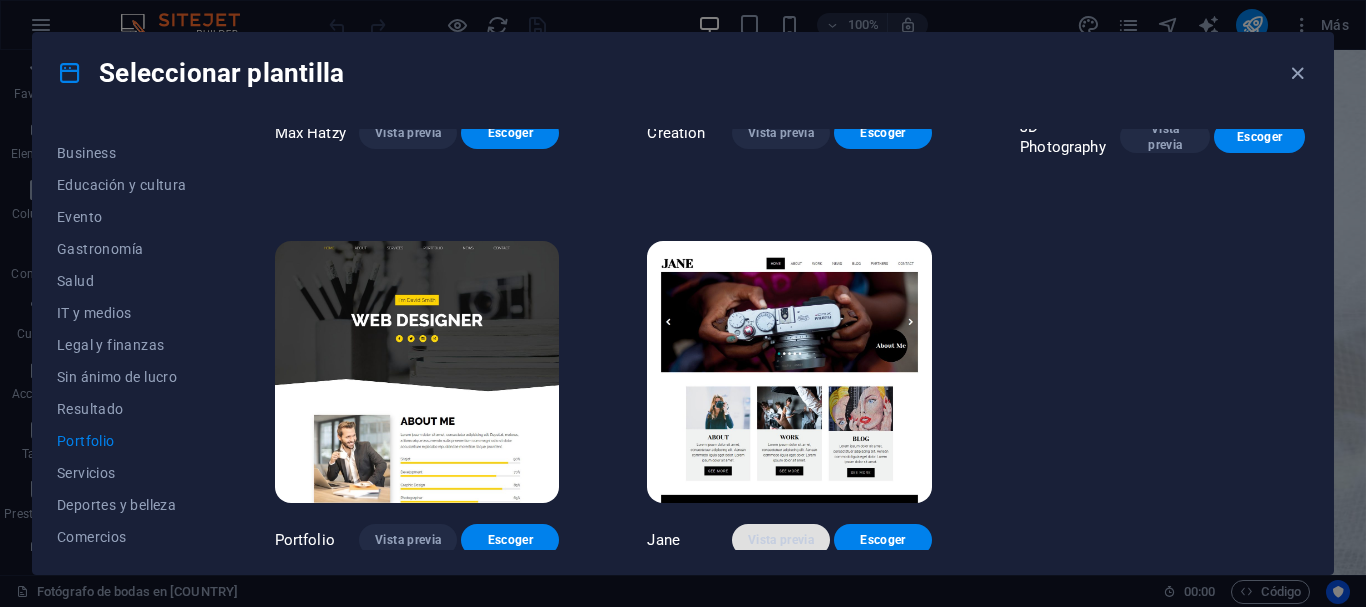 click on "Vista previa" at bounding box center (781, 540) 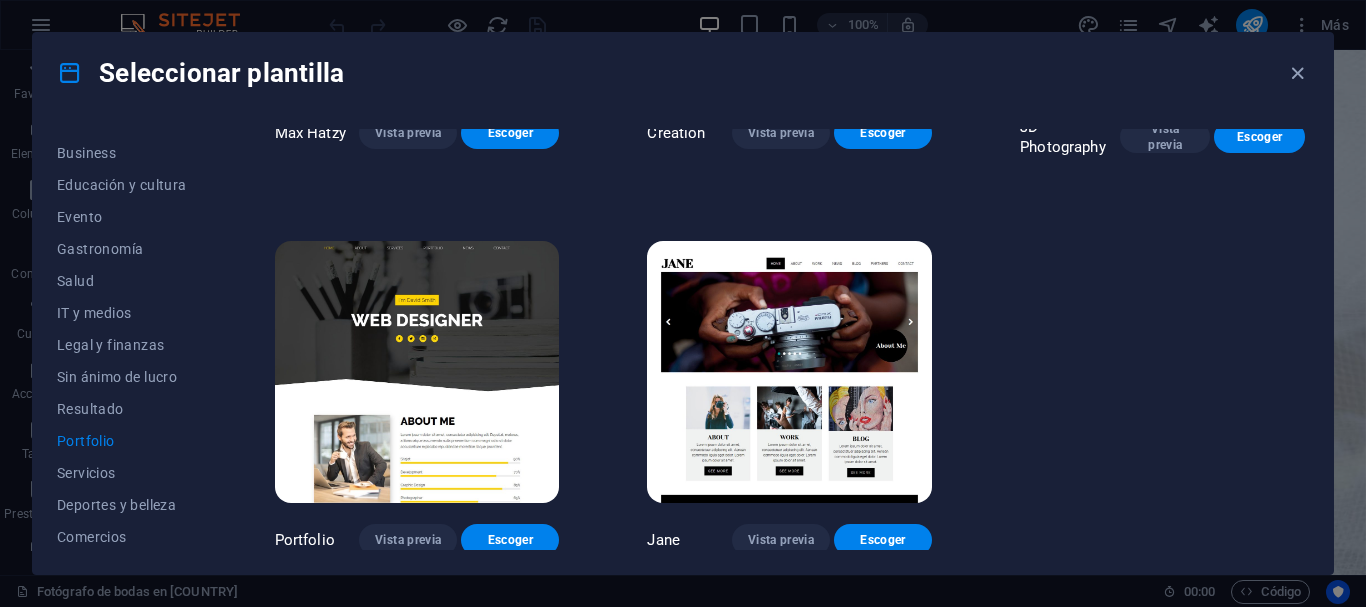 type 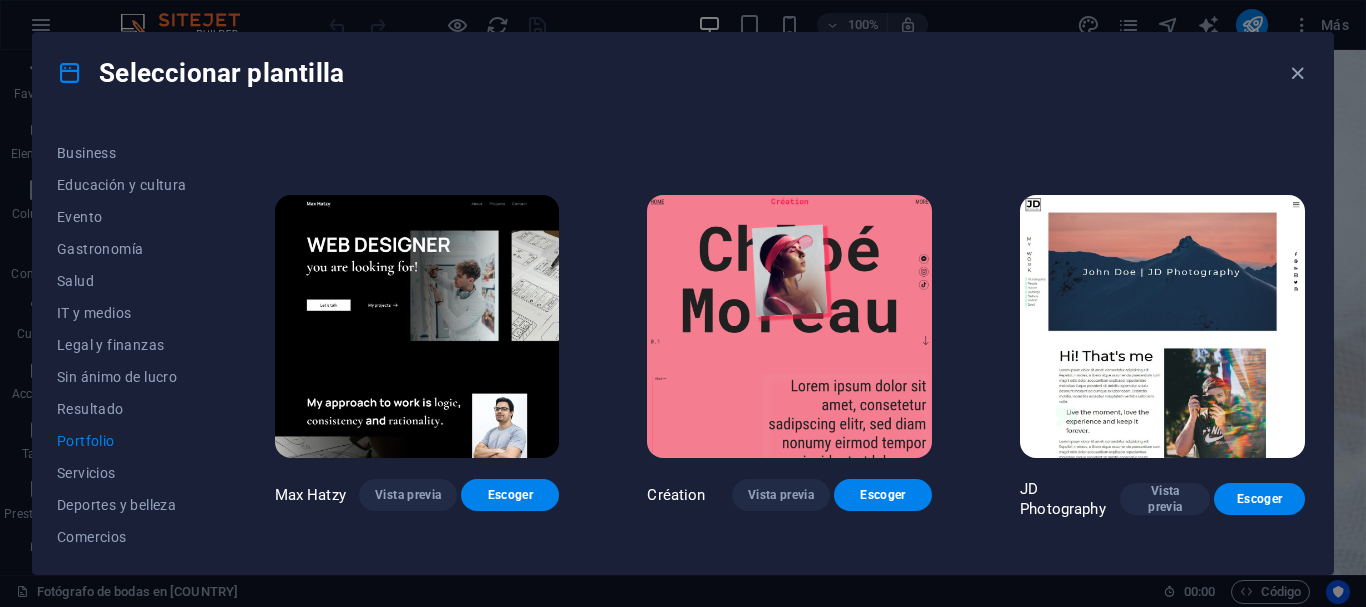 scroll, scrollTop: 428, scrollLeft: 0, axis: vertical 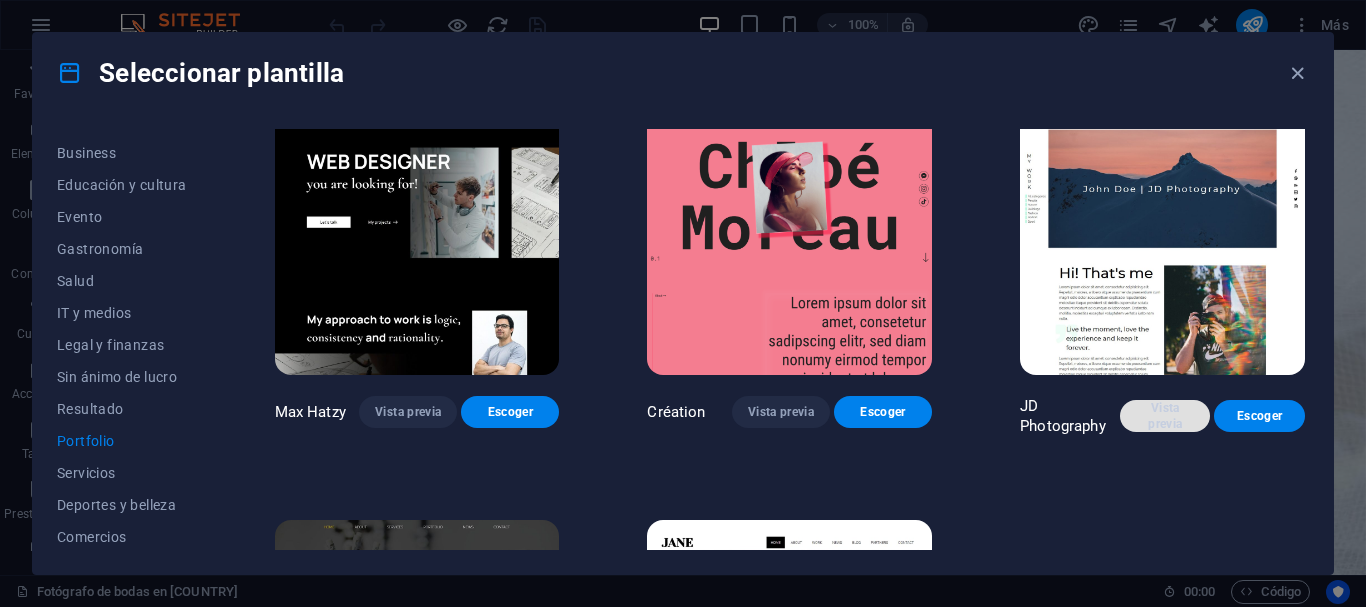click on "Vista previa" at bounding box center [1165, 416] 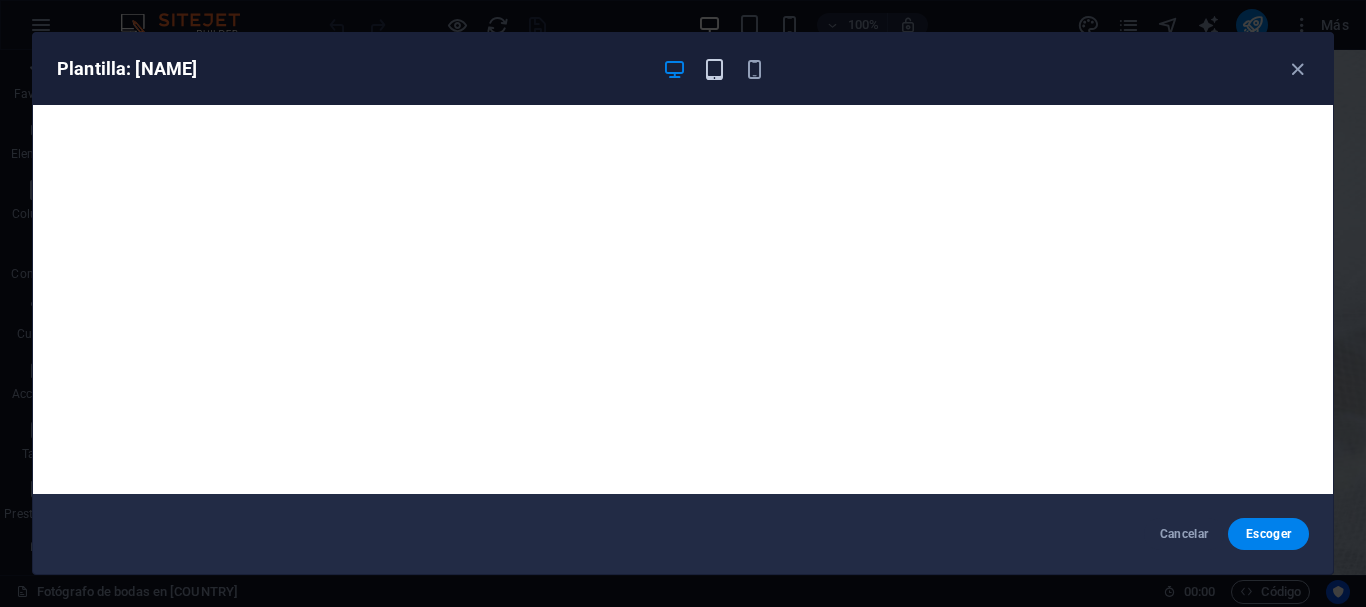 click at bounding box center (714, 69) 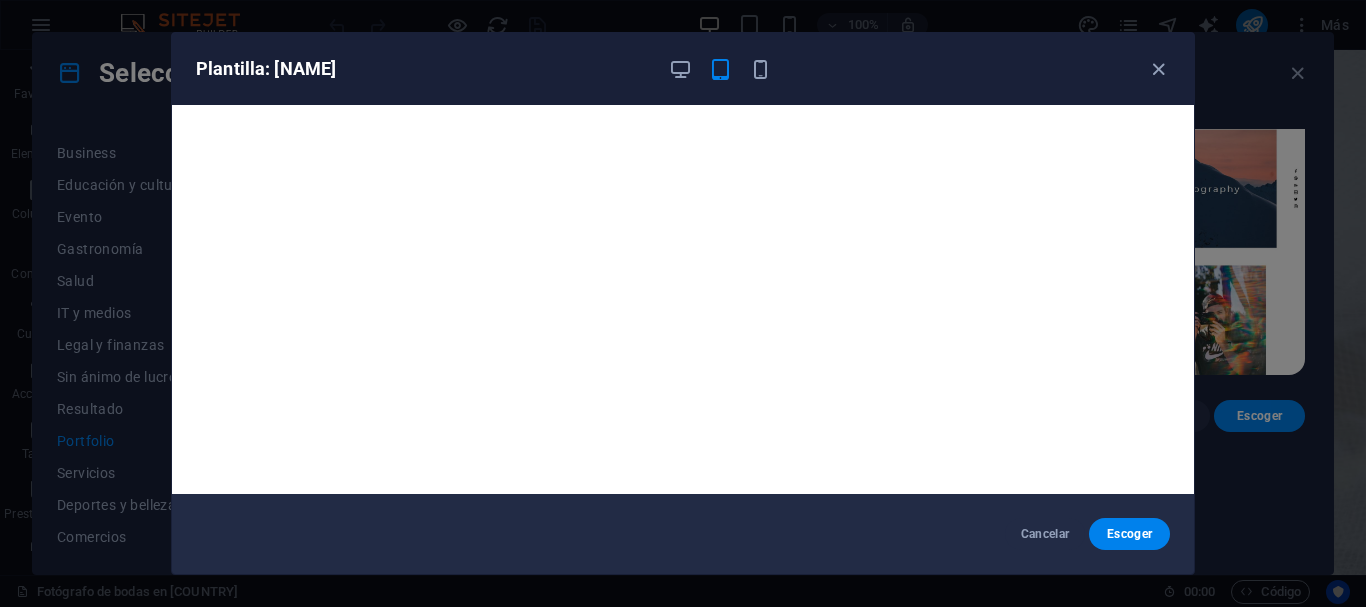 type 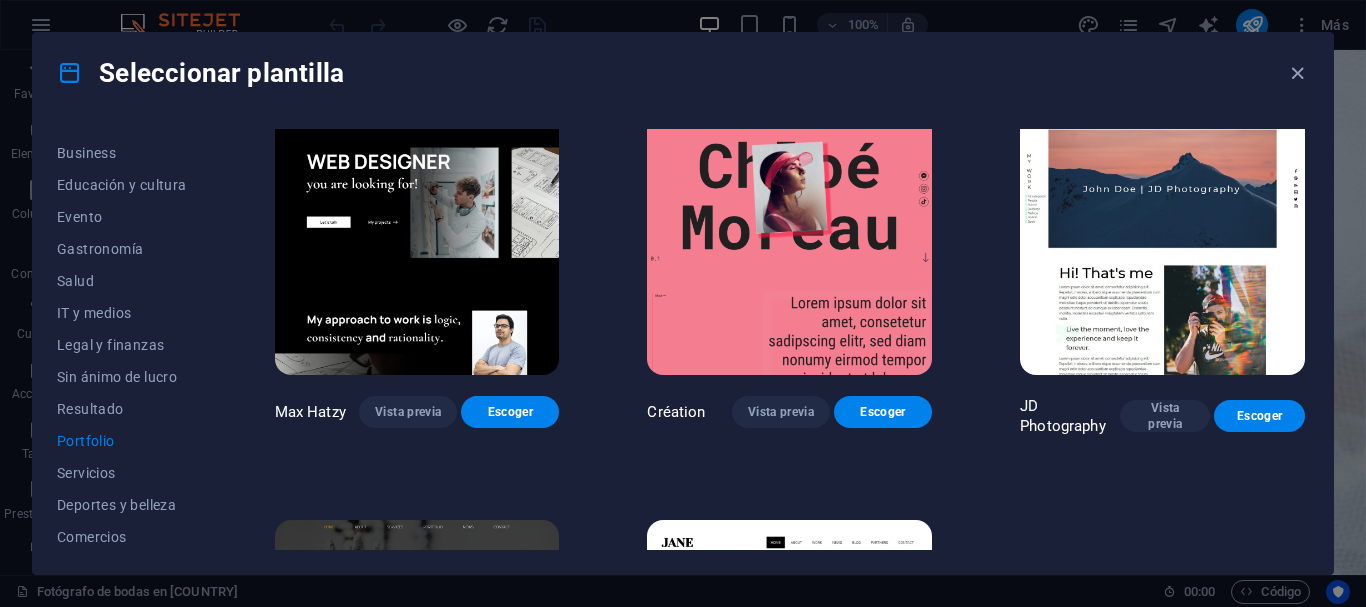 type 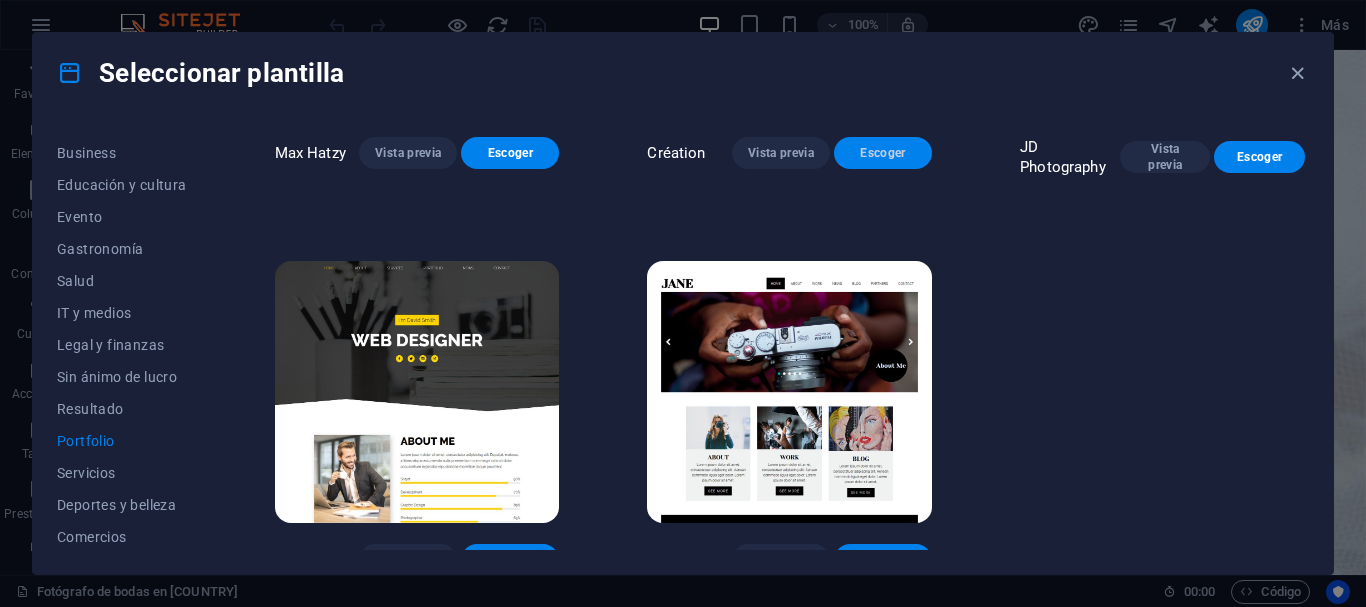 scroll, scrollTop: 707, scrollLeft: 0, axis: vertical 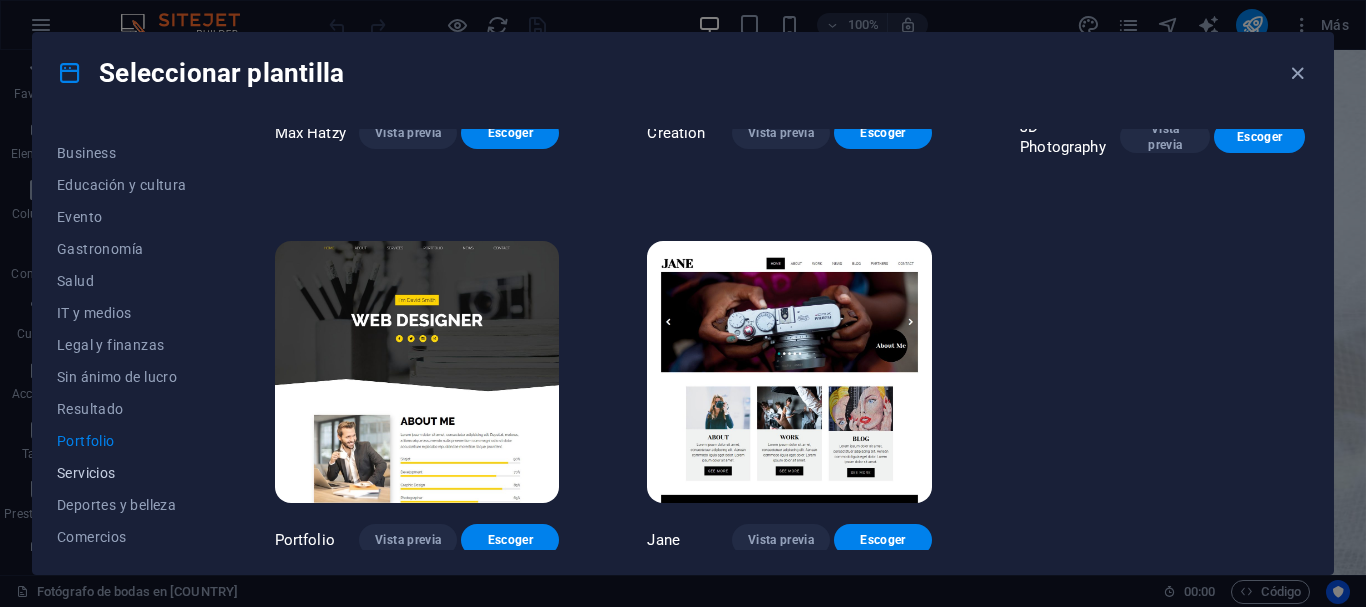 click on "Servicios" at bounding box center (122, 473) 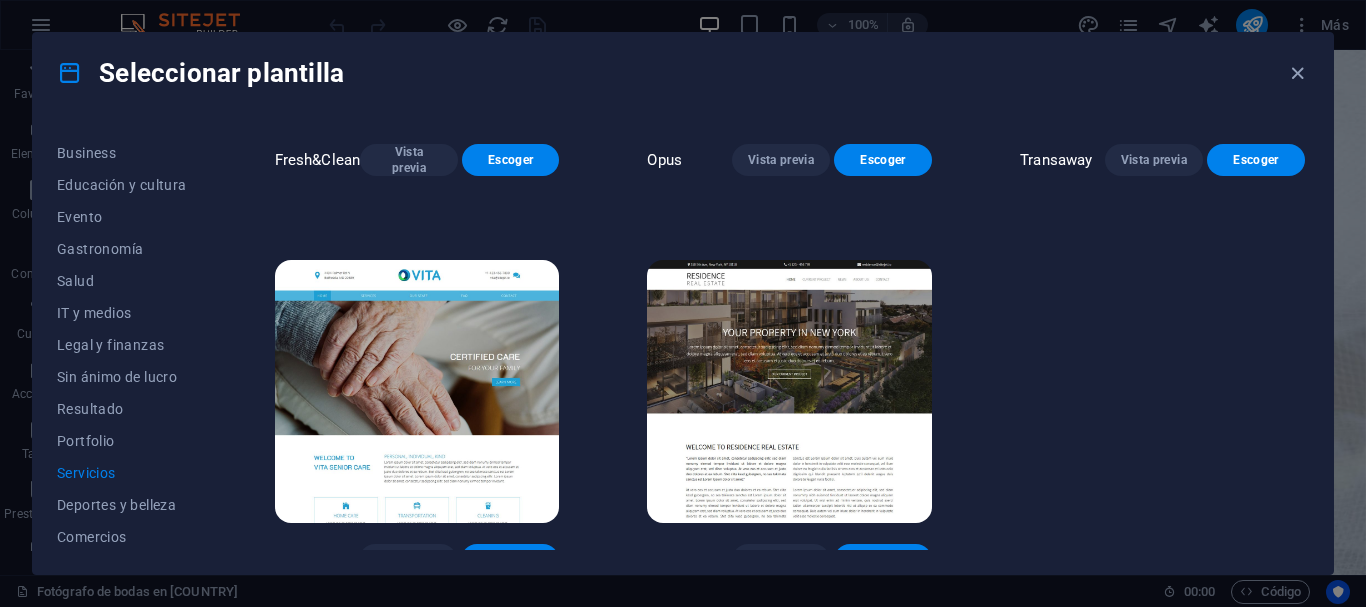 scroll, scrollTop: 2303, scrollLeft: 0, axis: vertical 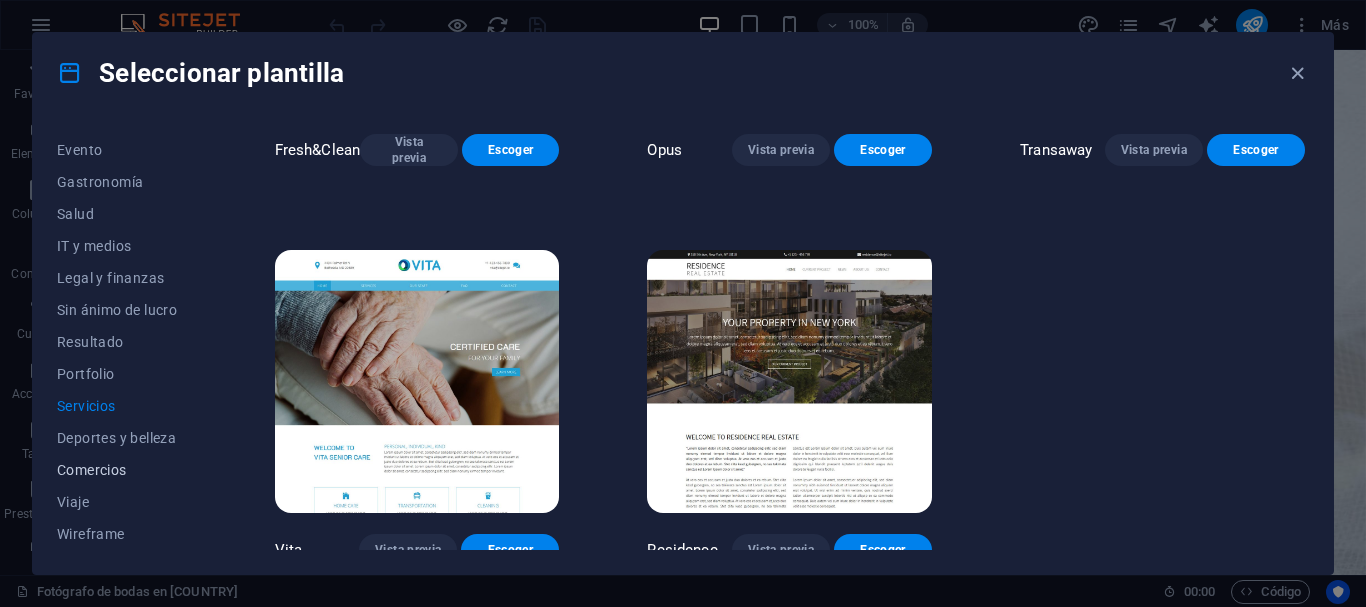 click on "Comercios" at bounding box center [122, 470] 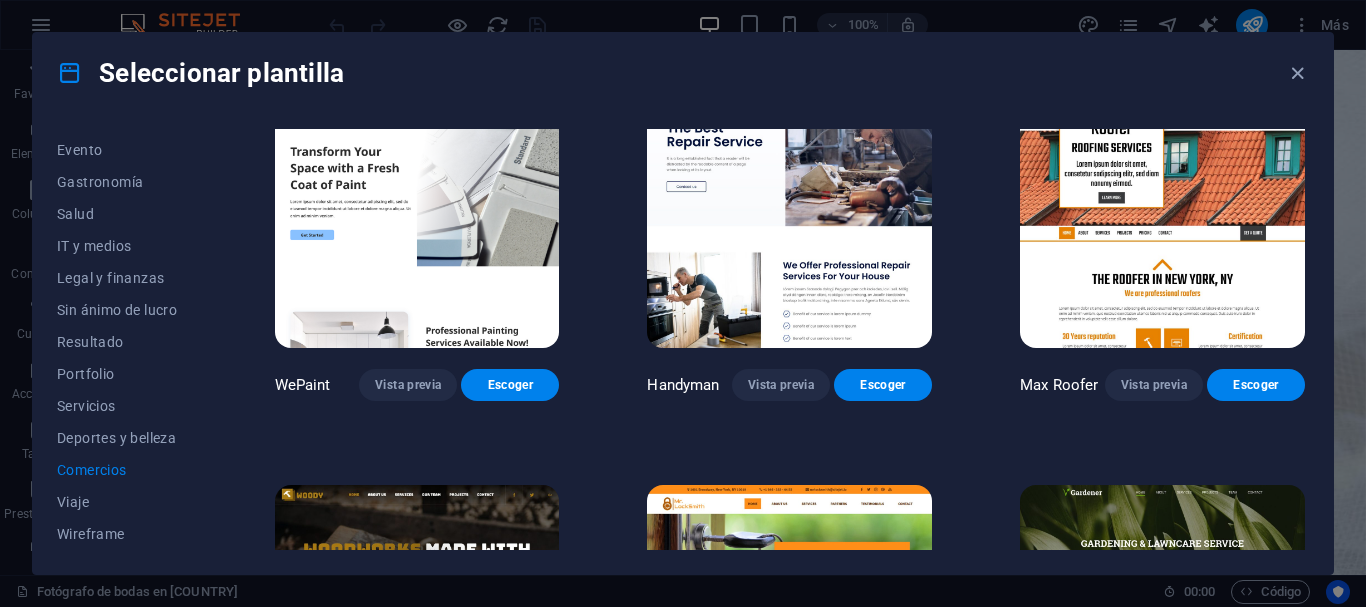 scroll, scrollTop: 0, scrollLeft: 0, axis: both 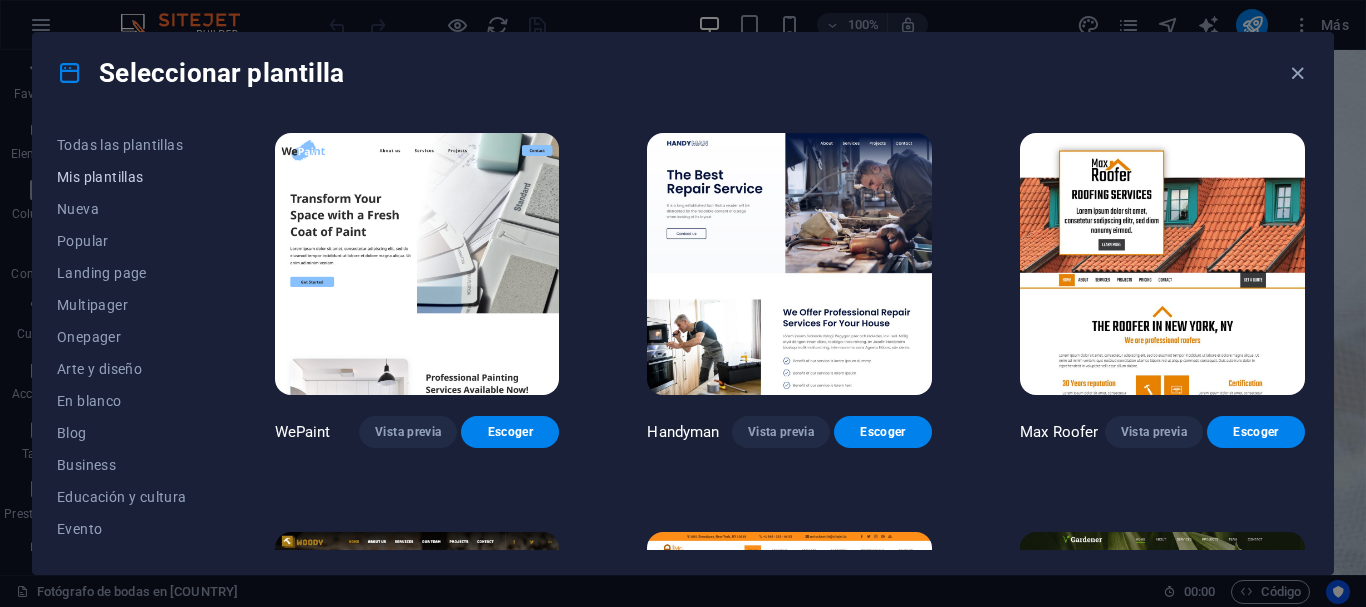 click on "Mis plantillas" at bounding box center (122, 177) 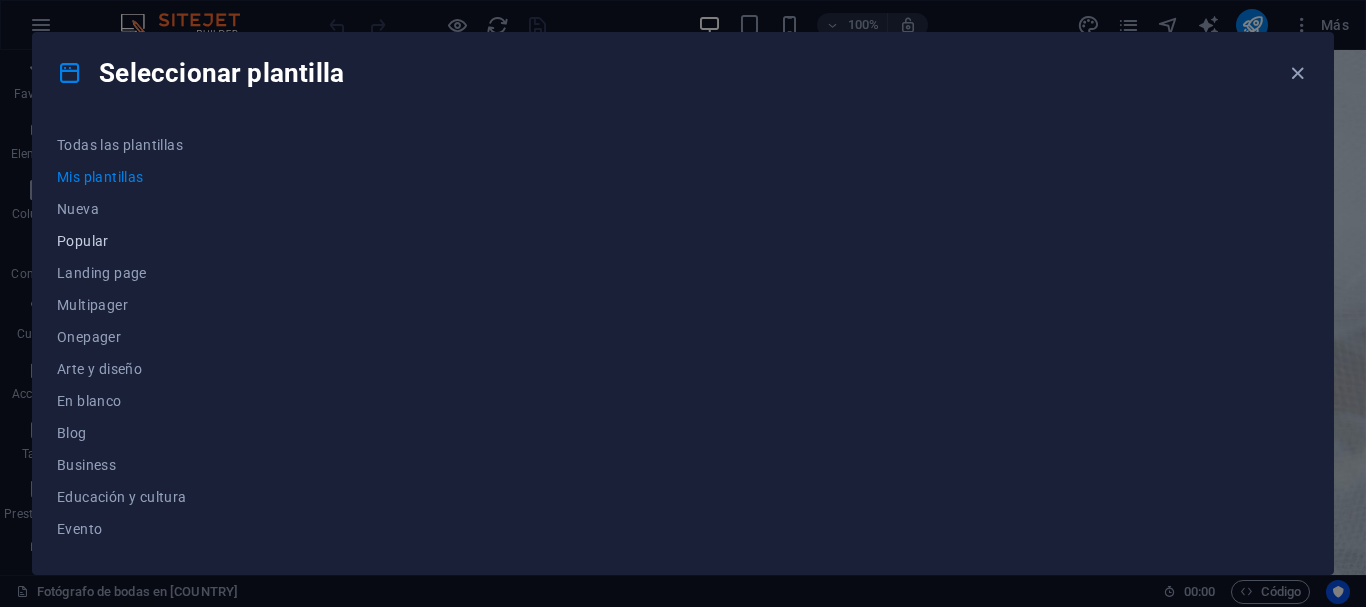 click on "Popular" at bounding box center (122, 241) 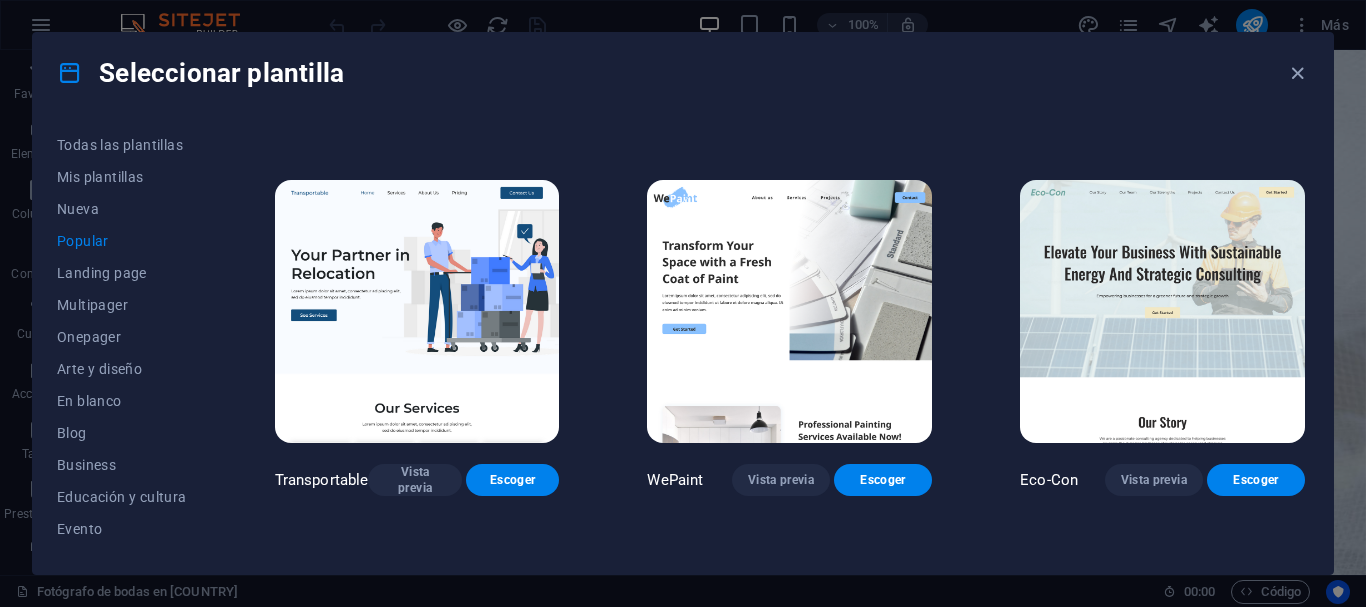 scroll, scrollTop: 2, scrollLeft: 0, axis: vertical 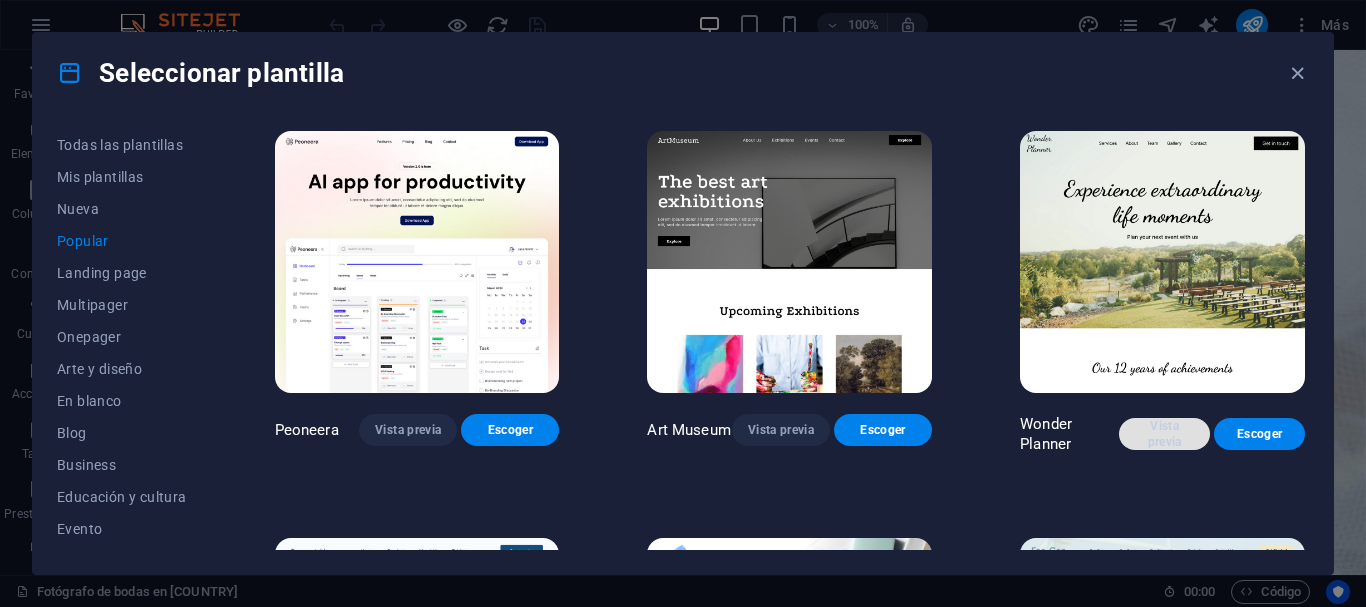 click on "Vista previa" at bounding box center [1164, 434] 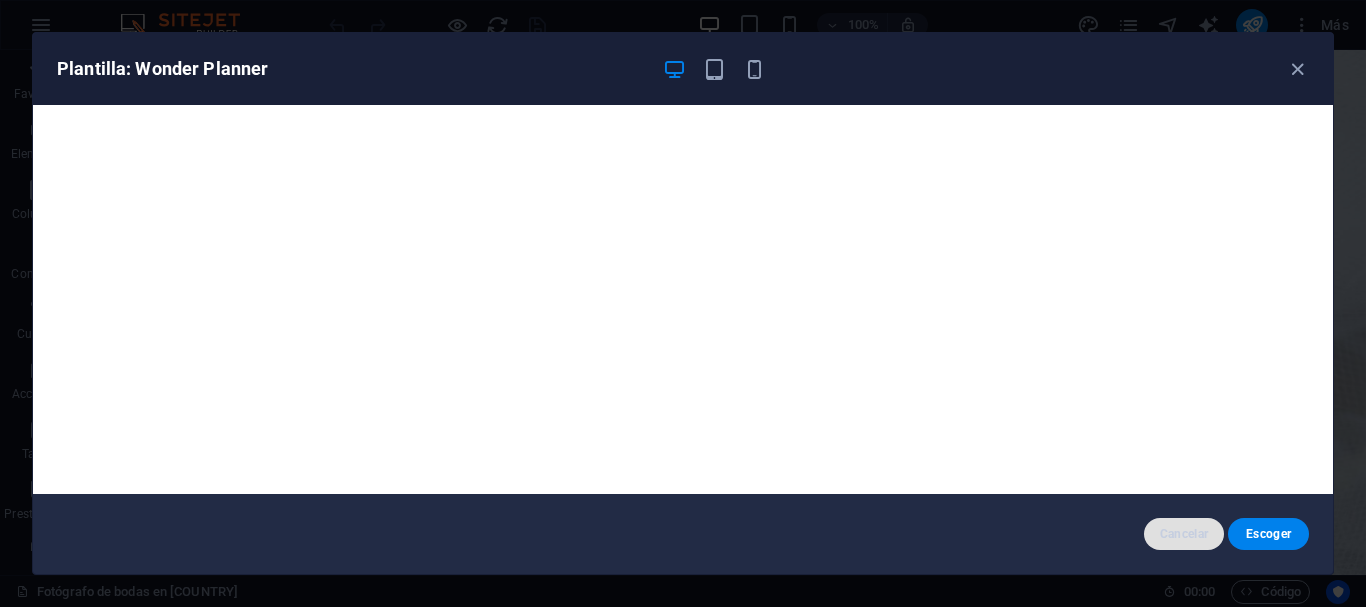 click on "Cancelar" at bounding box center (1184, 534) 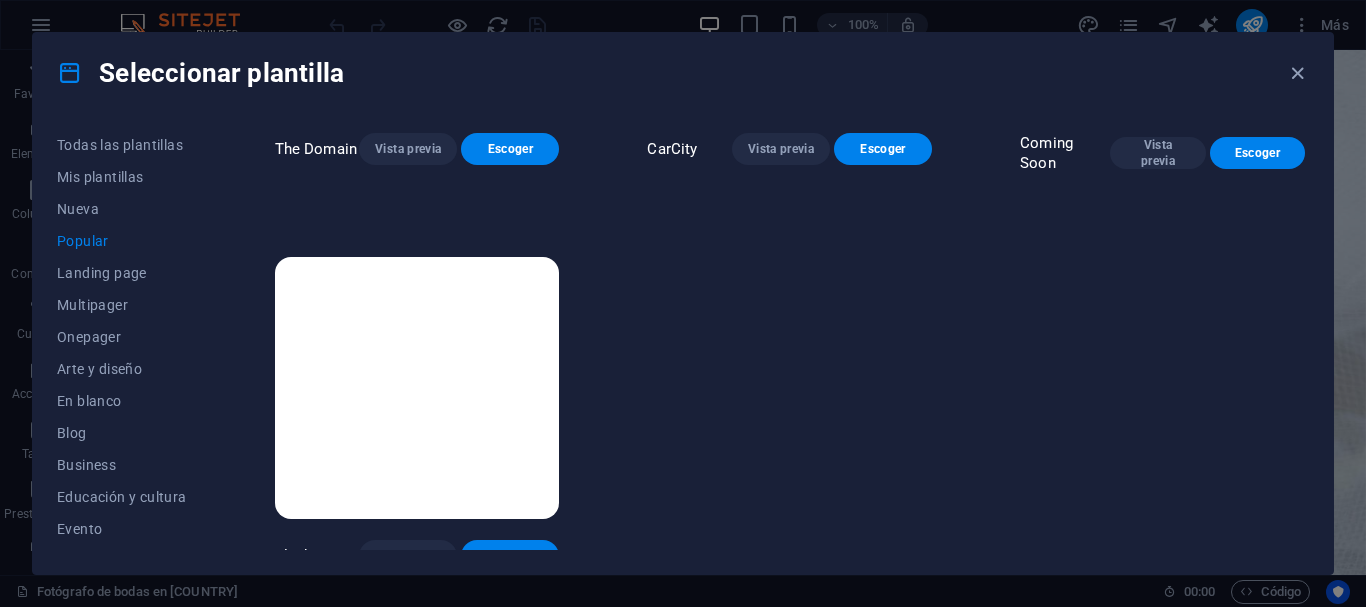 scroll, scrollTop: 1894, scrollLeft: 0, axis: vertical 